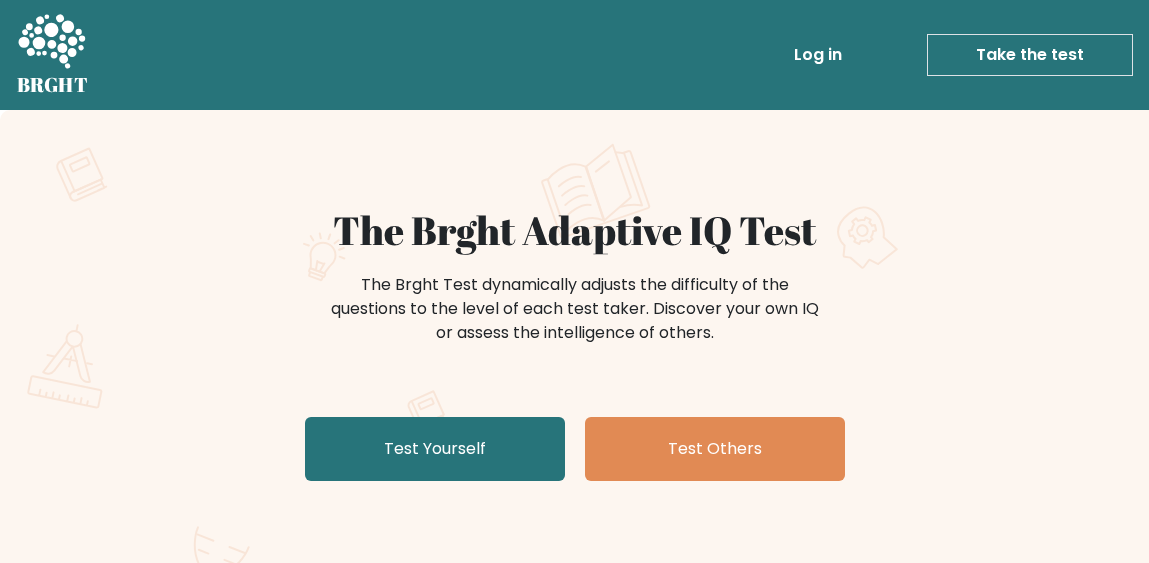 scroll, scrollTop: 0, scrollLeft: 0, axis: both 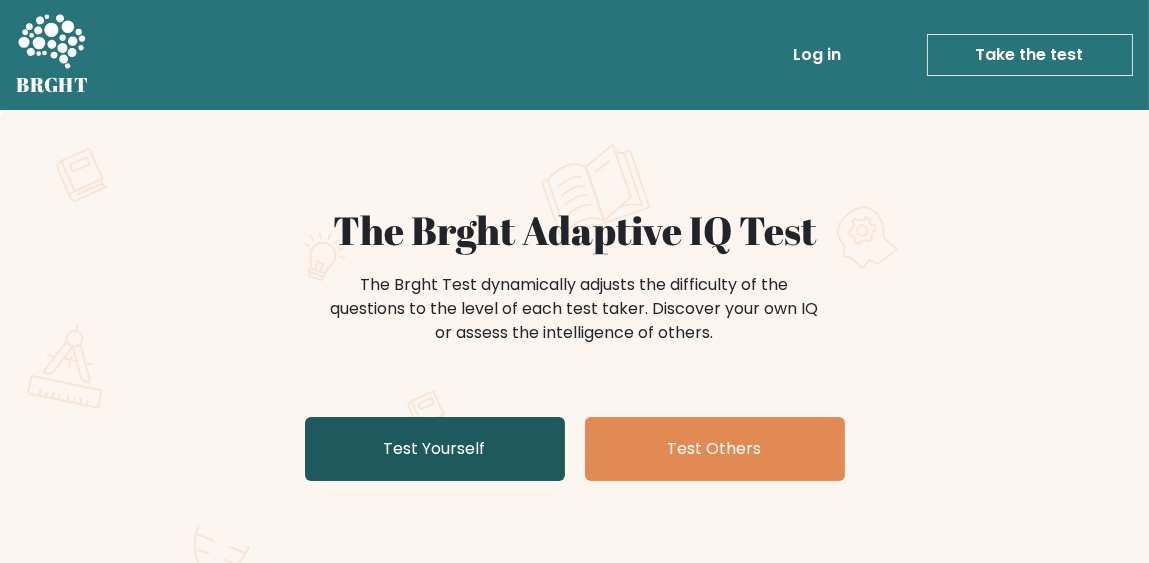 click on "Test Yourself" at bounding box center [435, 449] 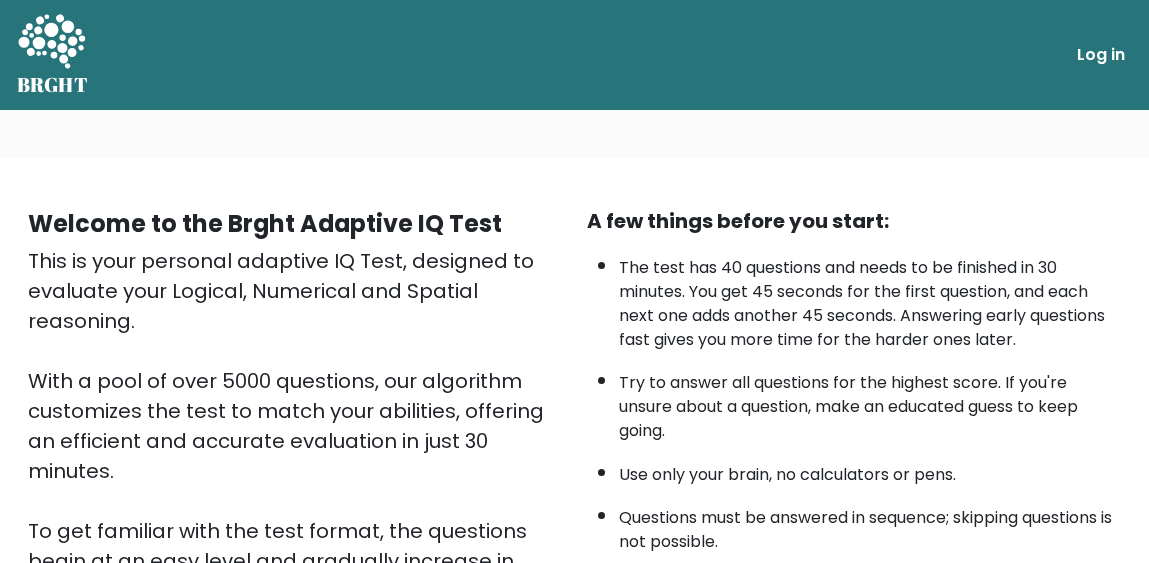 scroll, scrollTop: 443, scrollLeft: 0, axis: vertical 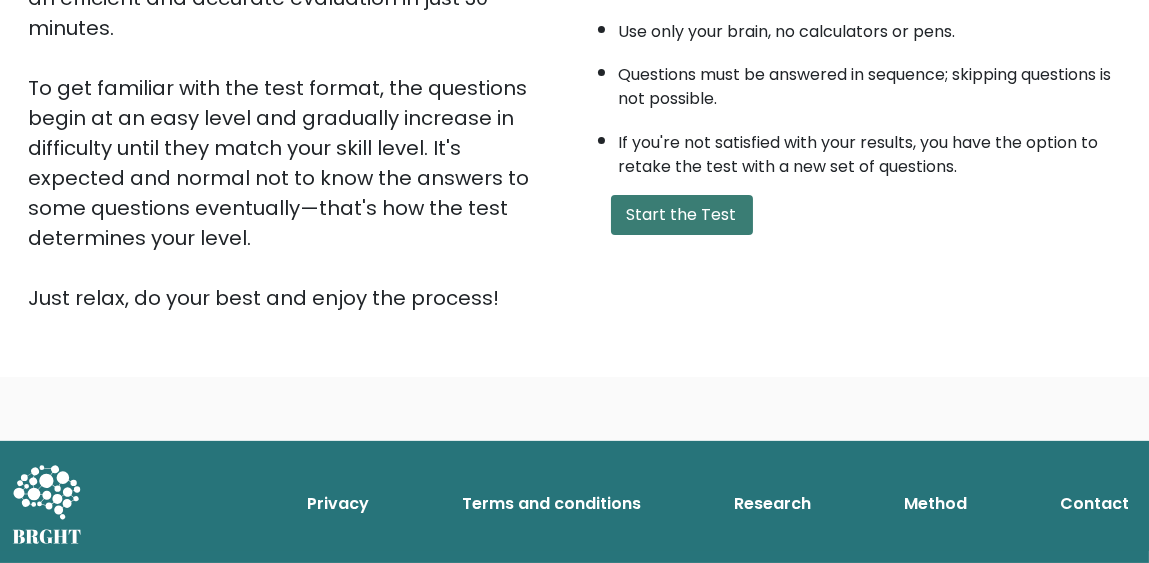 click on "Start the Test" at bounding box center [682, 215] 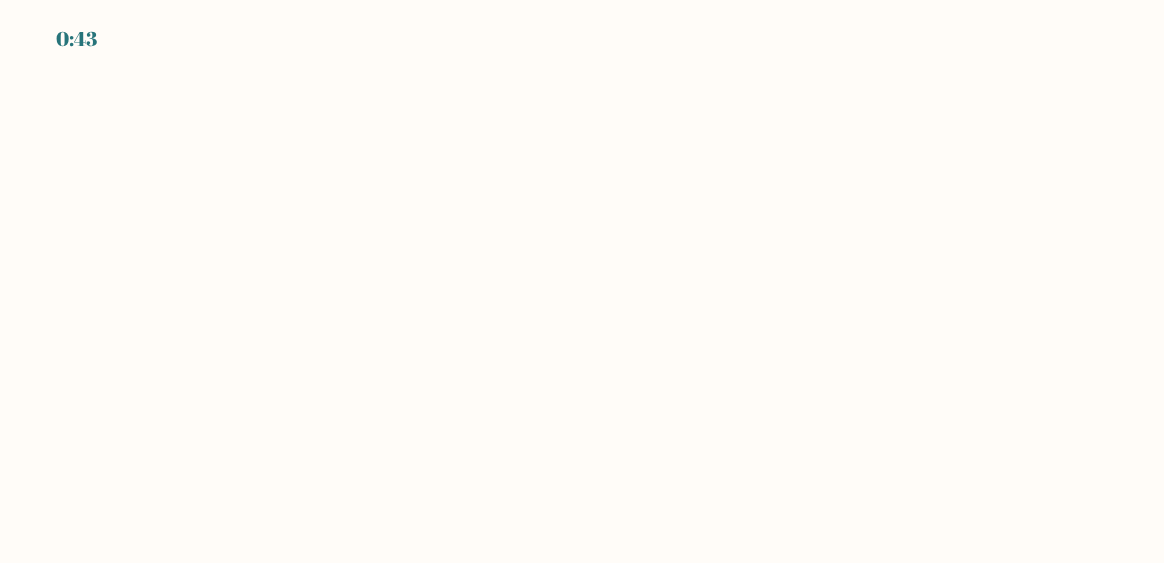 scroll, scrollTop: 0, scrollLeft: 0, axis: both 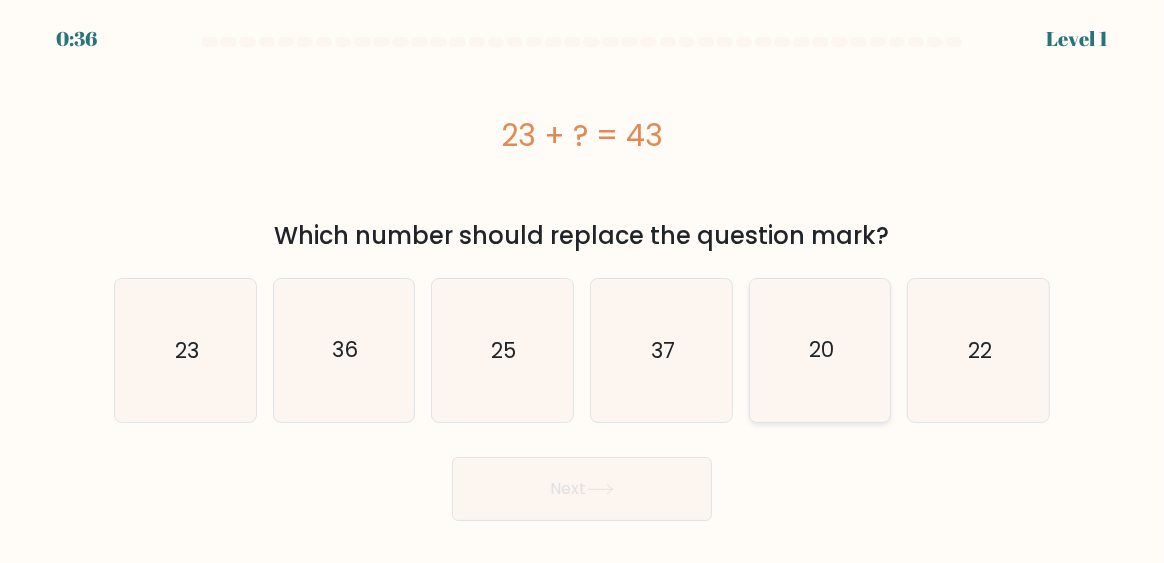 click on "20" 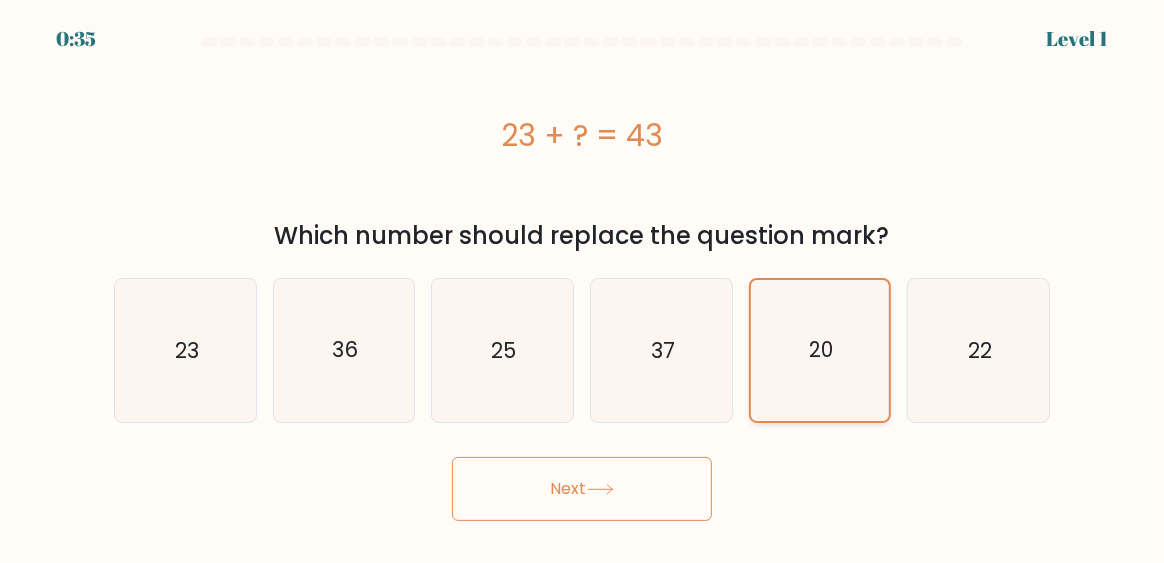 click on "Next" at bounding box center (582, 489) 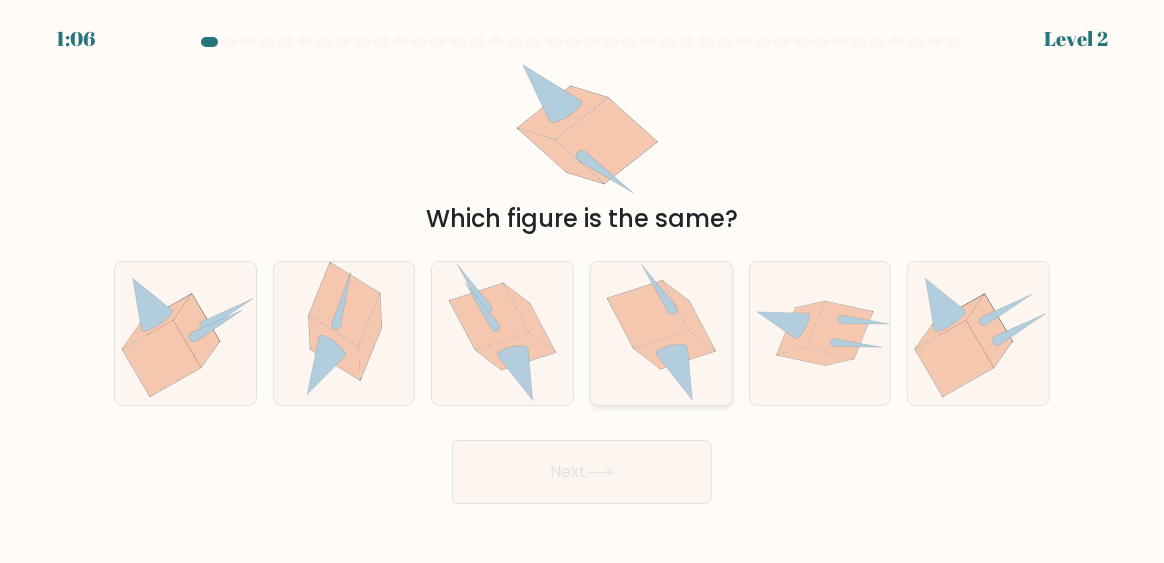 click 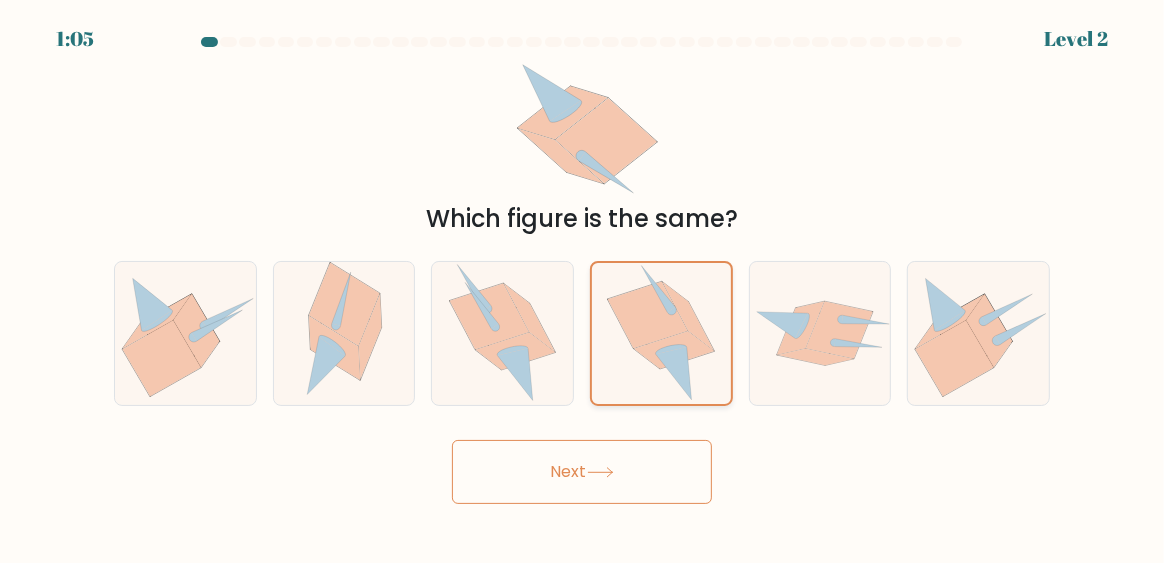 click on "Next" at bounding box center (582, 472) 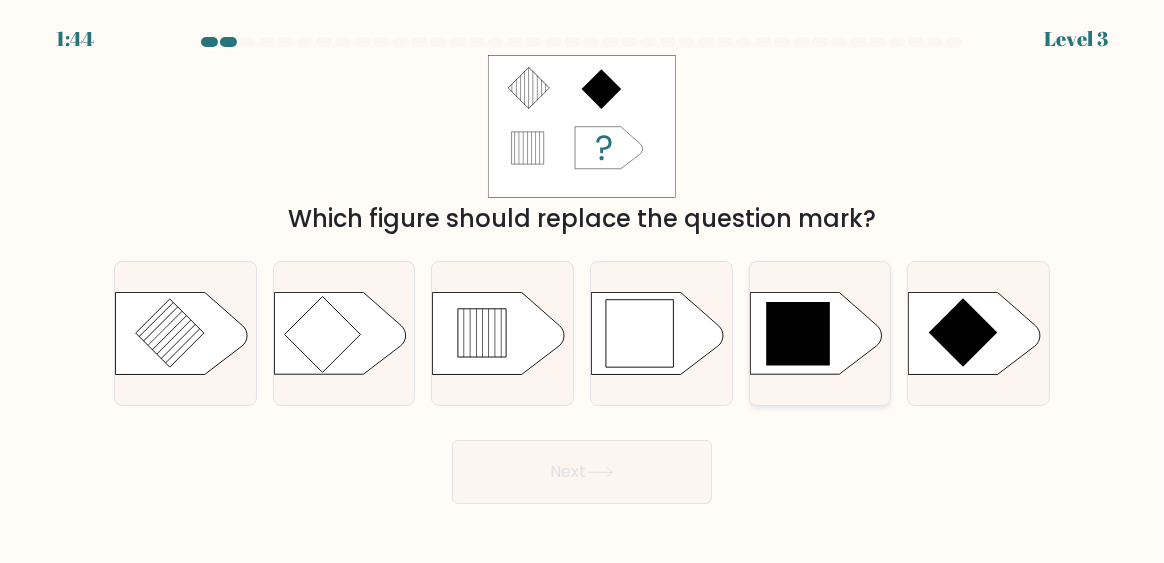 click 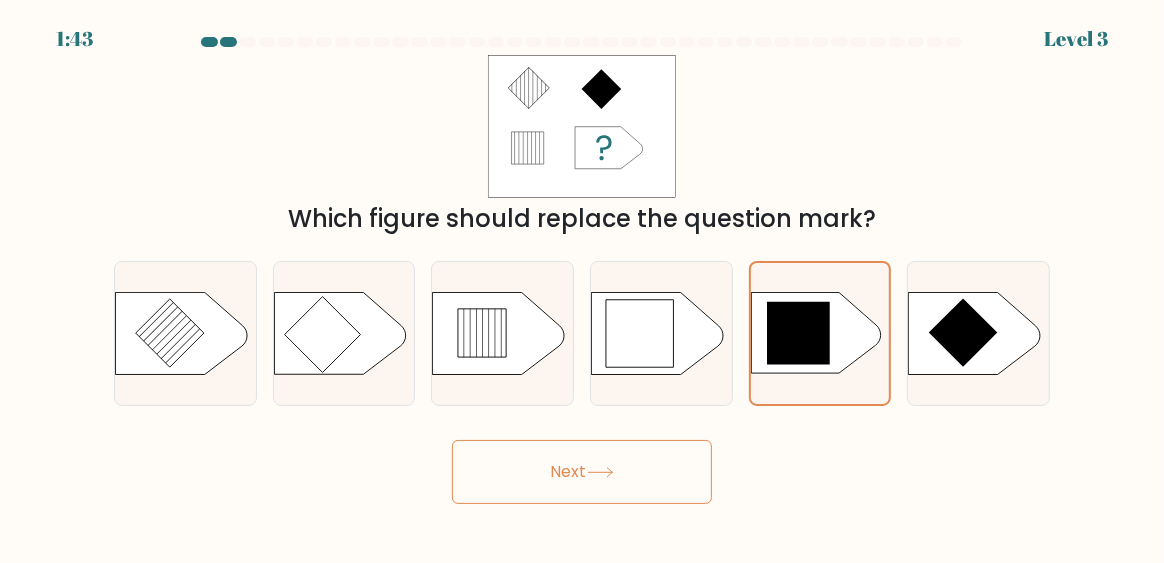 click on "Next" at bounding box center [582, 472] 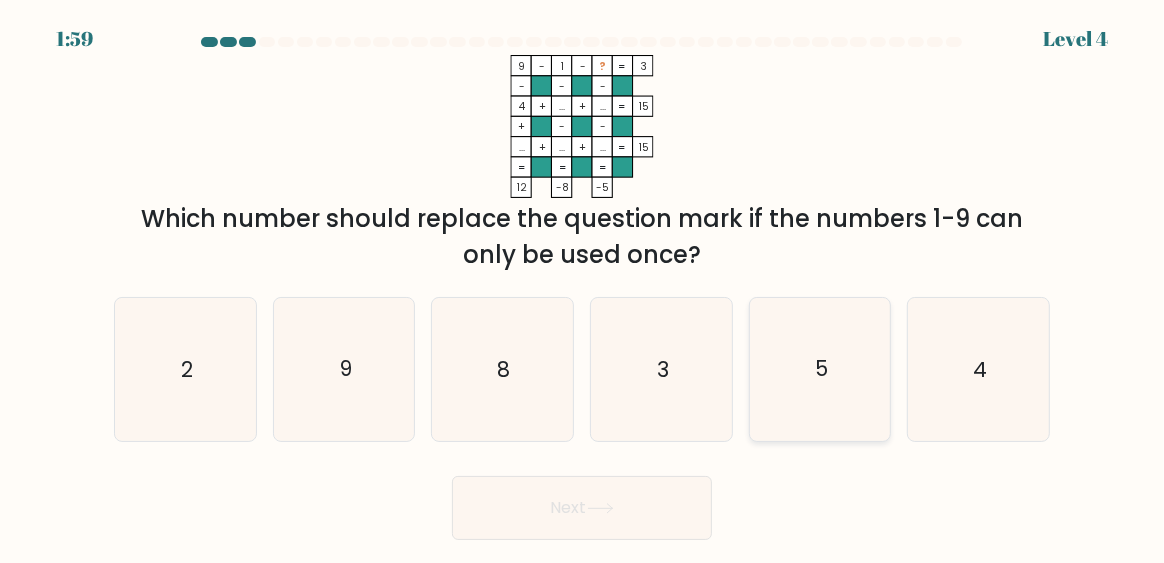 click on "5" 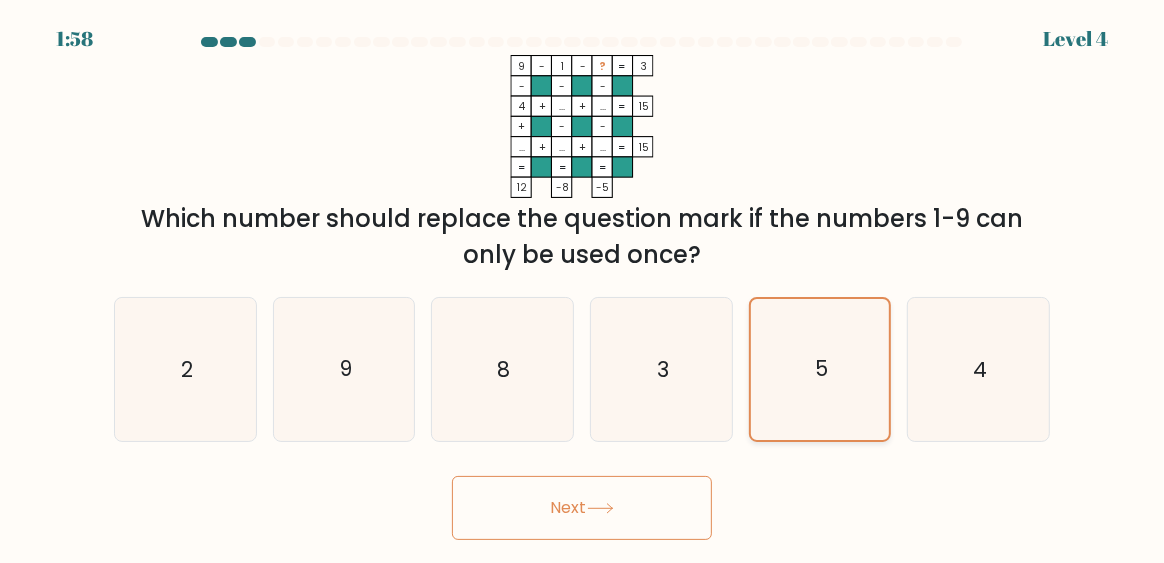 click on "Next" at bounding box center (582, 508) 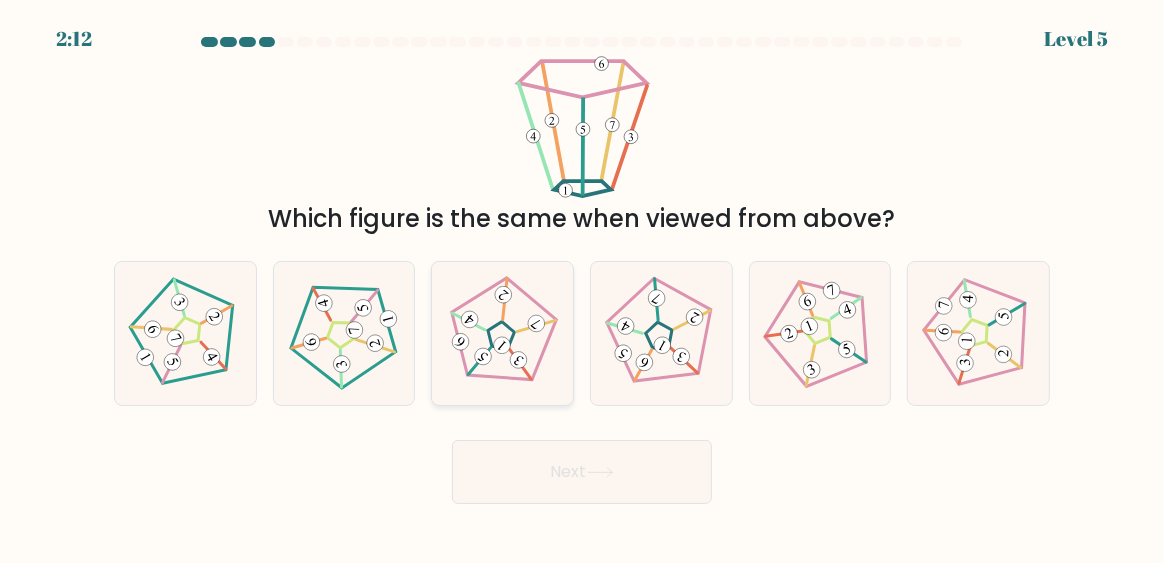 click 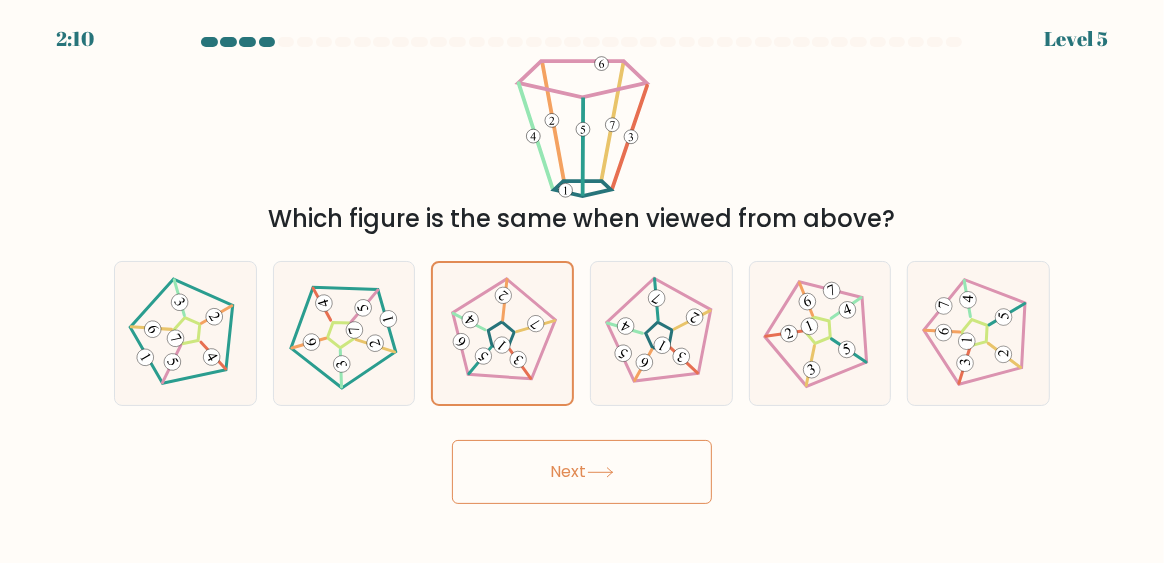 click 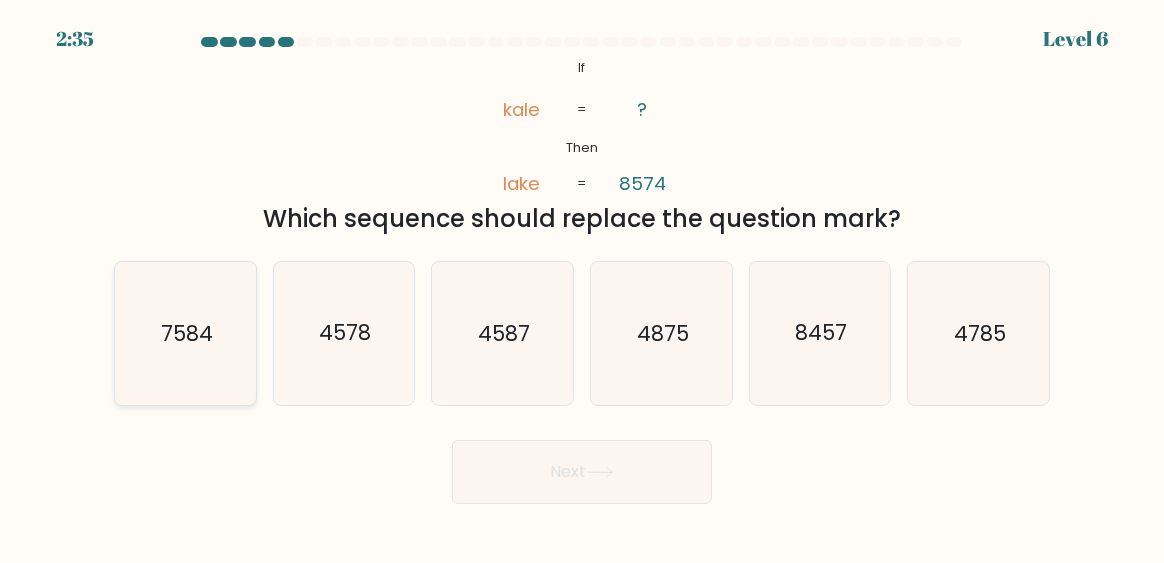 click on "7584" 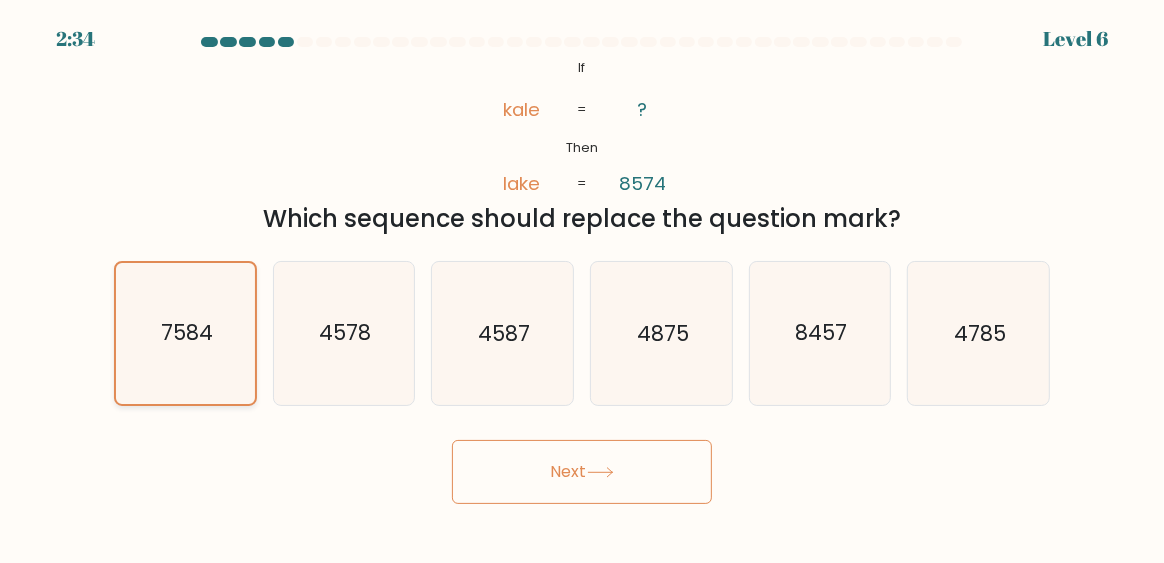 click on "Next" at bounding box center [582, 472] 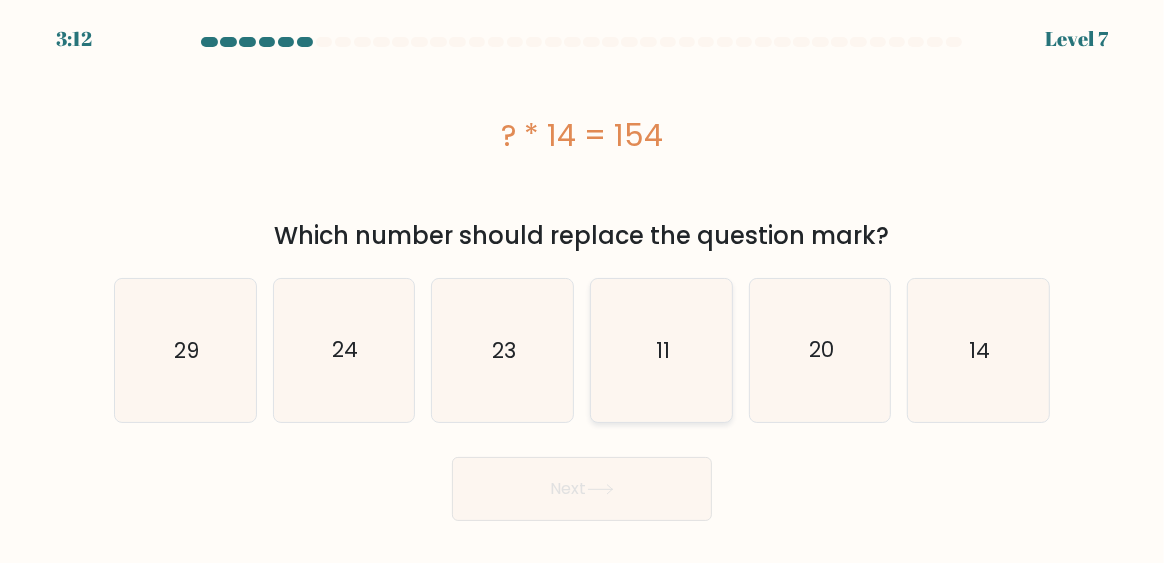 click on "11" 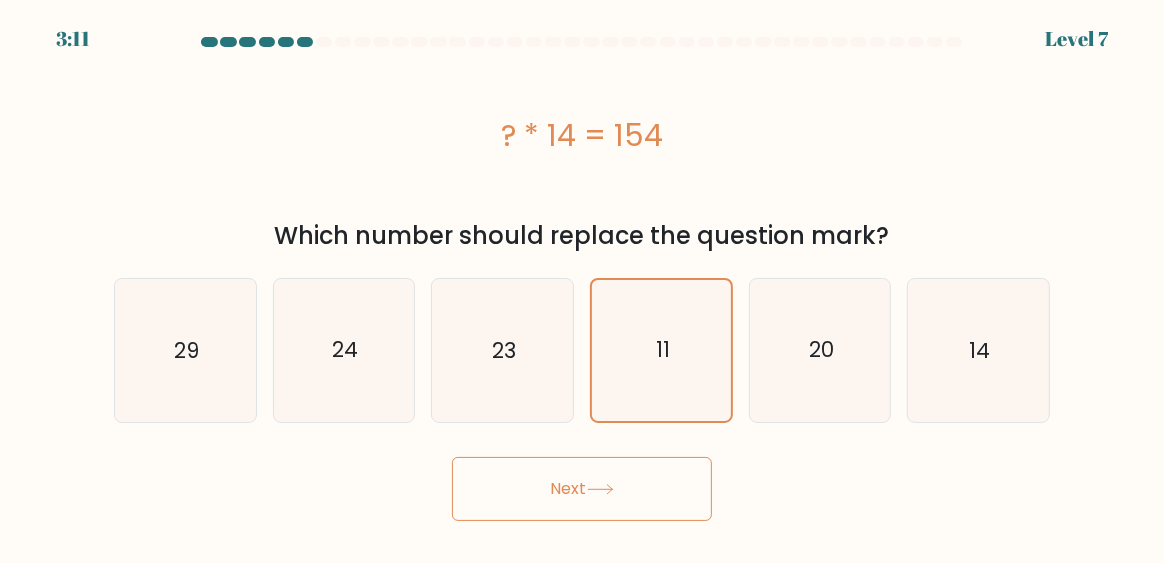 click on "Next" at bounding box center (582, 489) 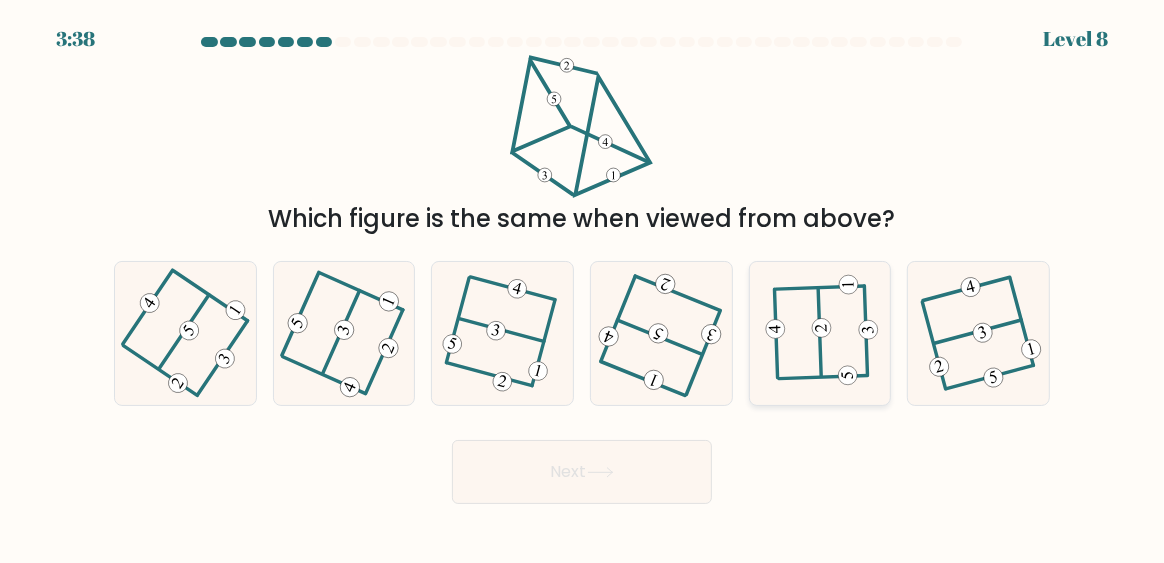click 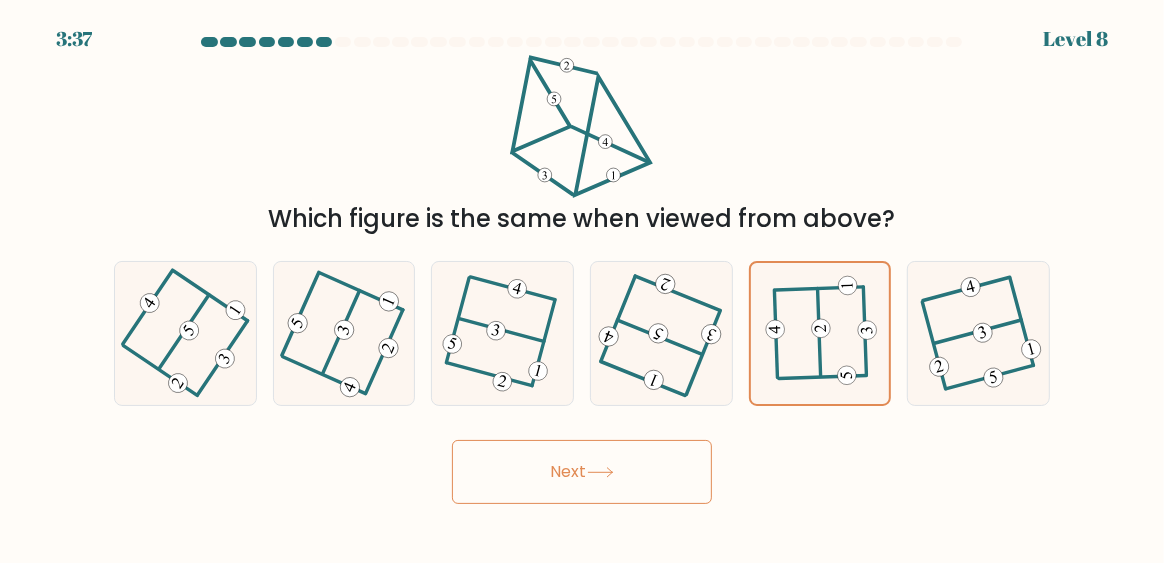click on "Next" at bounding box center (582, 472) 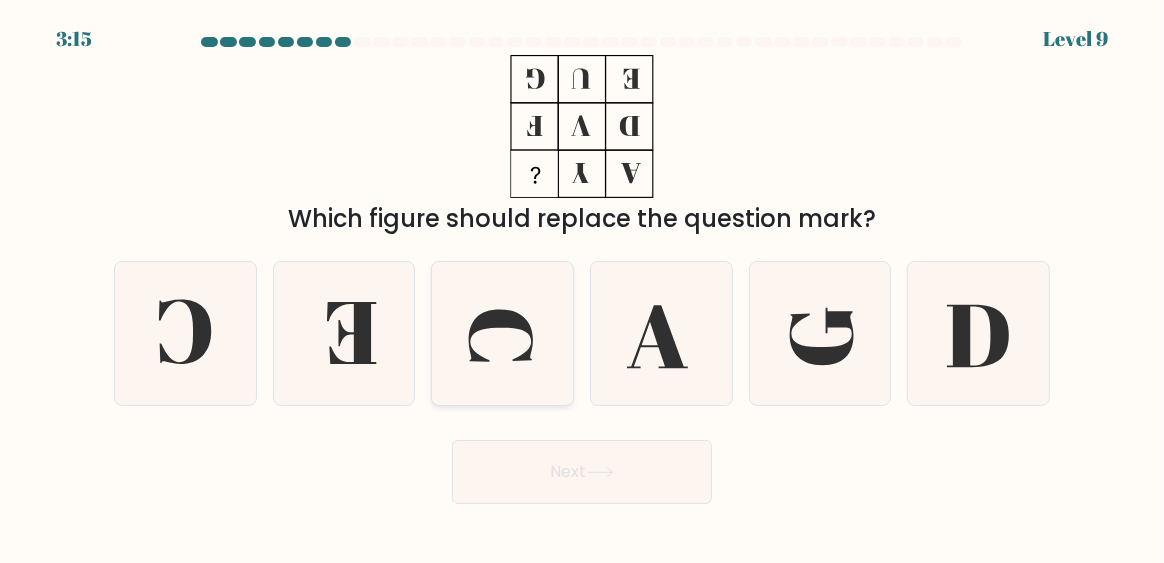 click 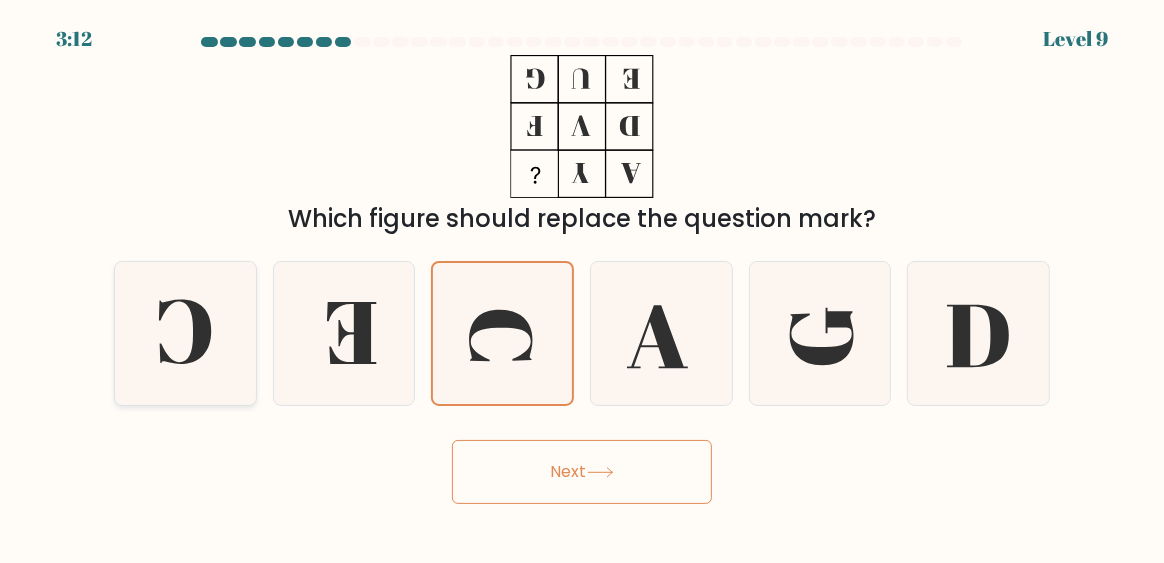 click 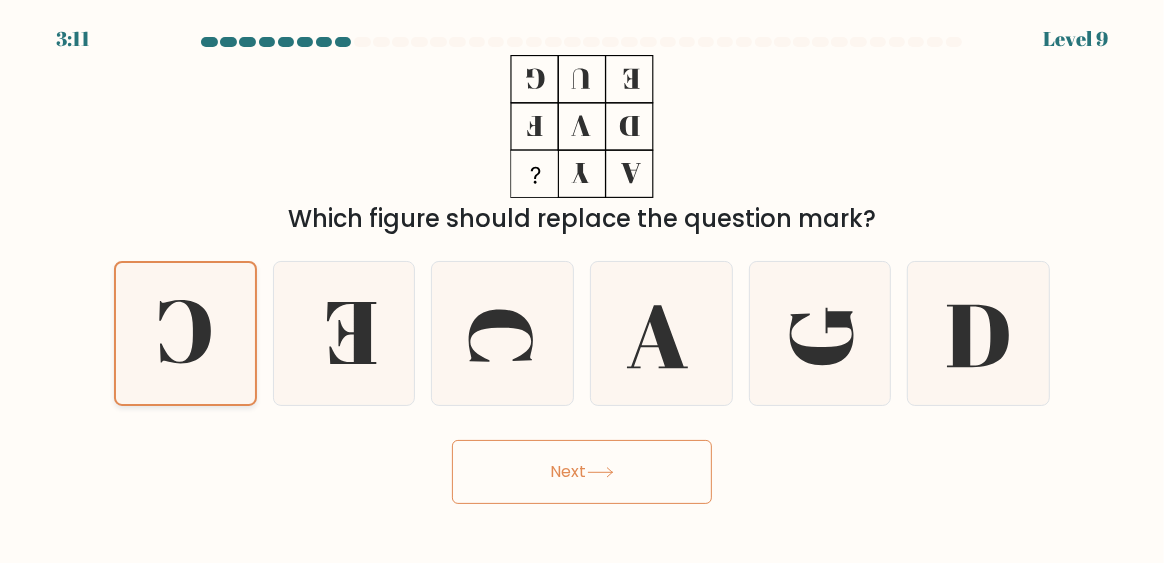 click on "Next" at bounding box center (582, 472) 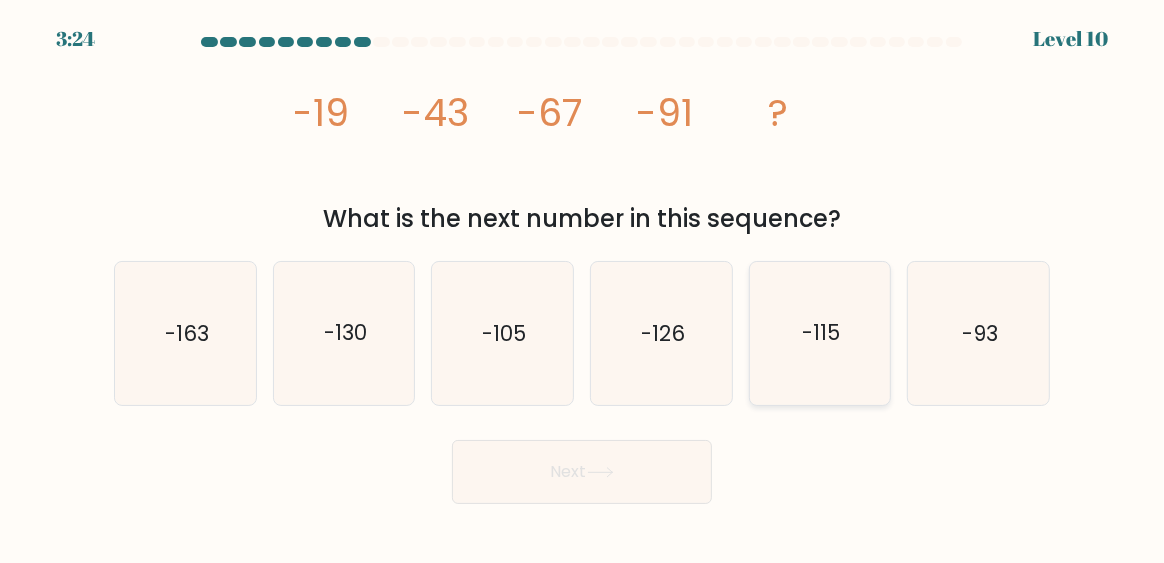 click on "-115" 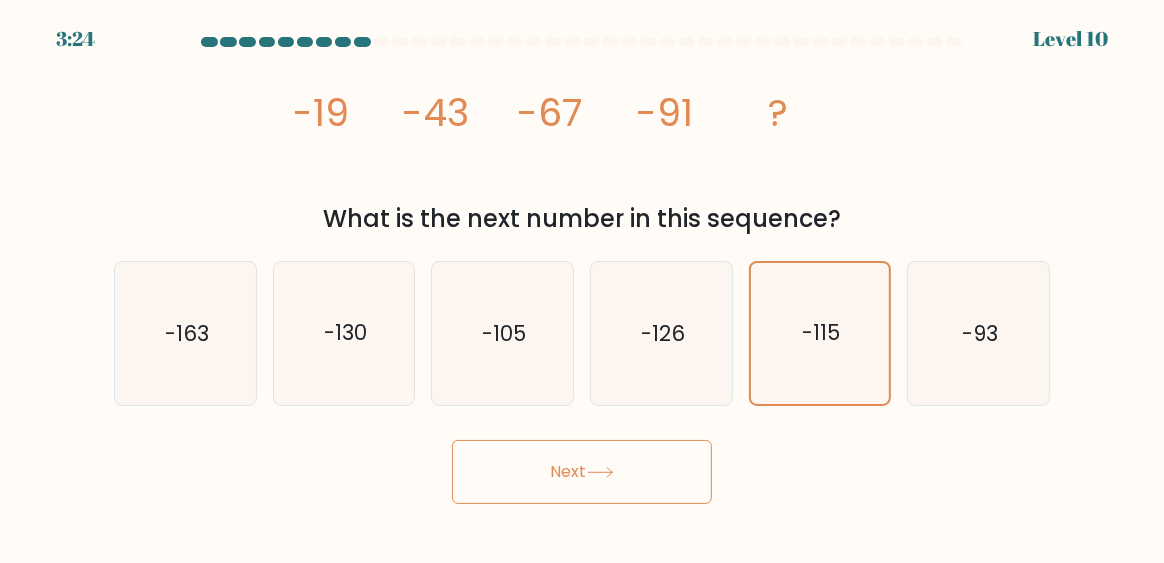 click on "Next" at bounding box center [582, 472] 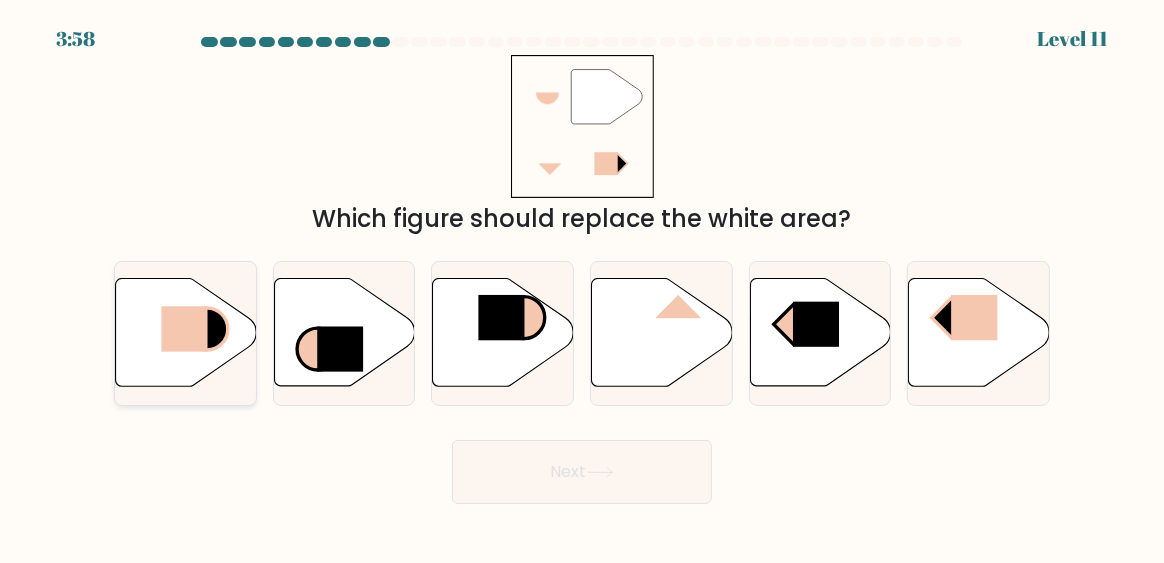 click 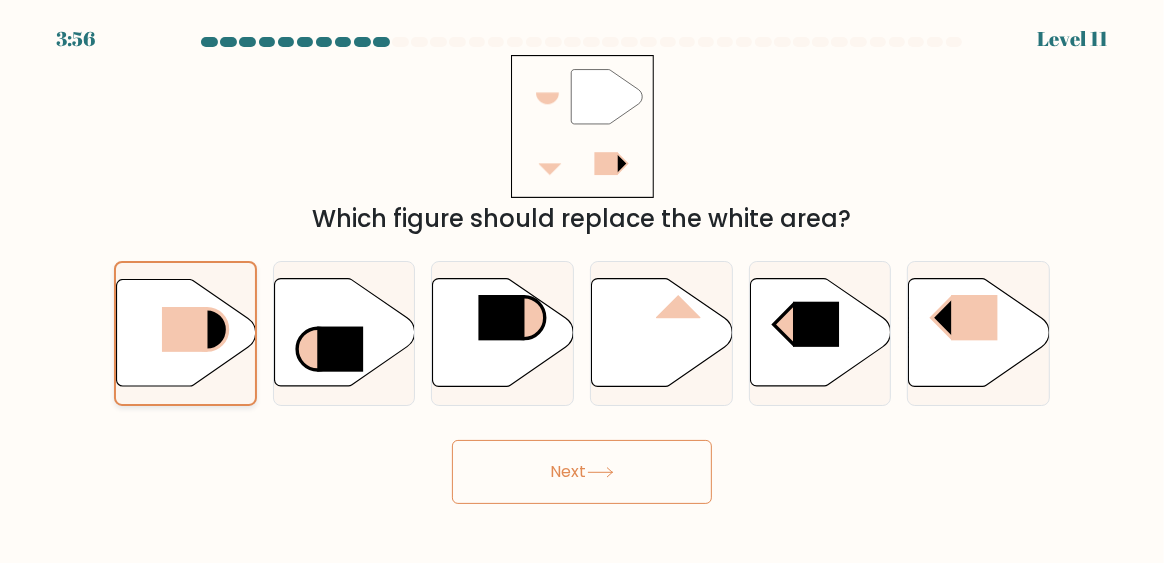 click on "Next" at bounding box center [582, 472] 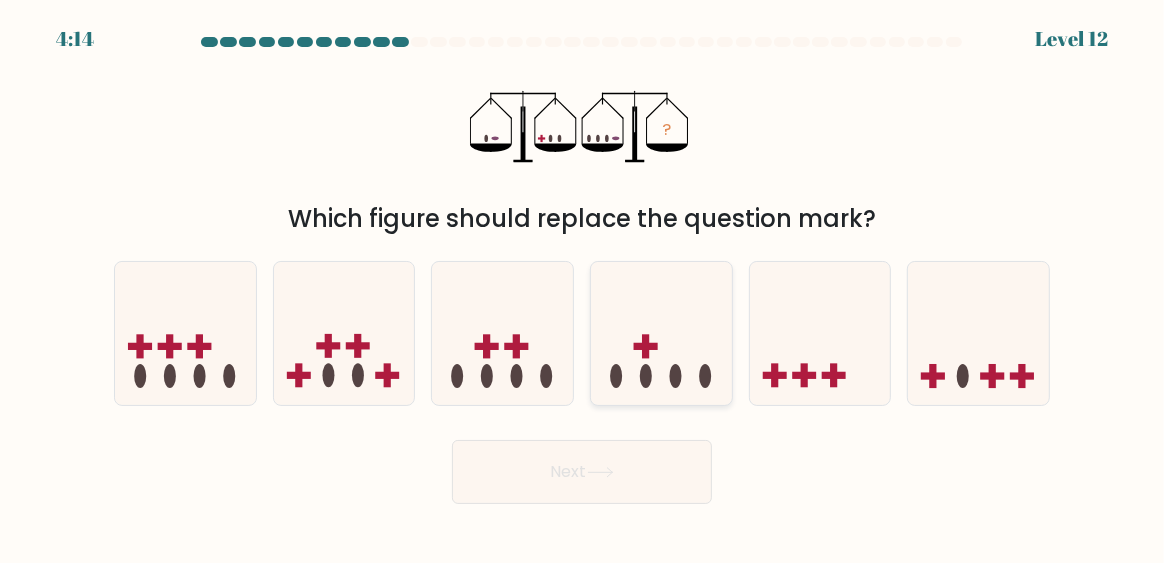 click 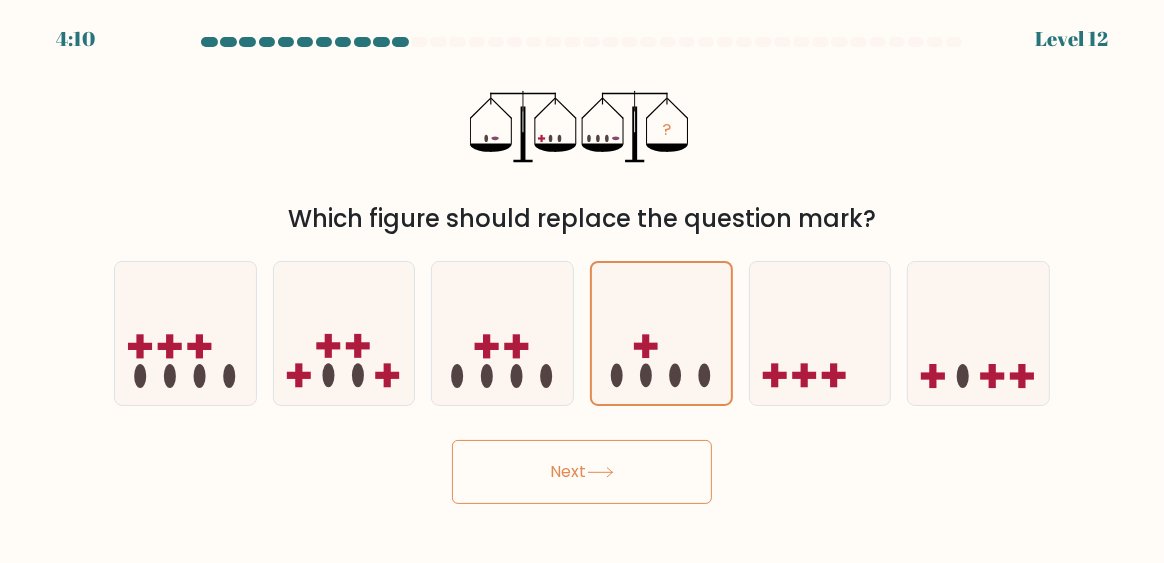 click on "Next" at bounding box center [582, 472] 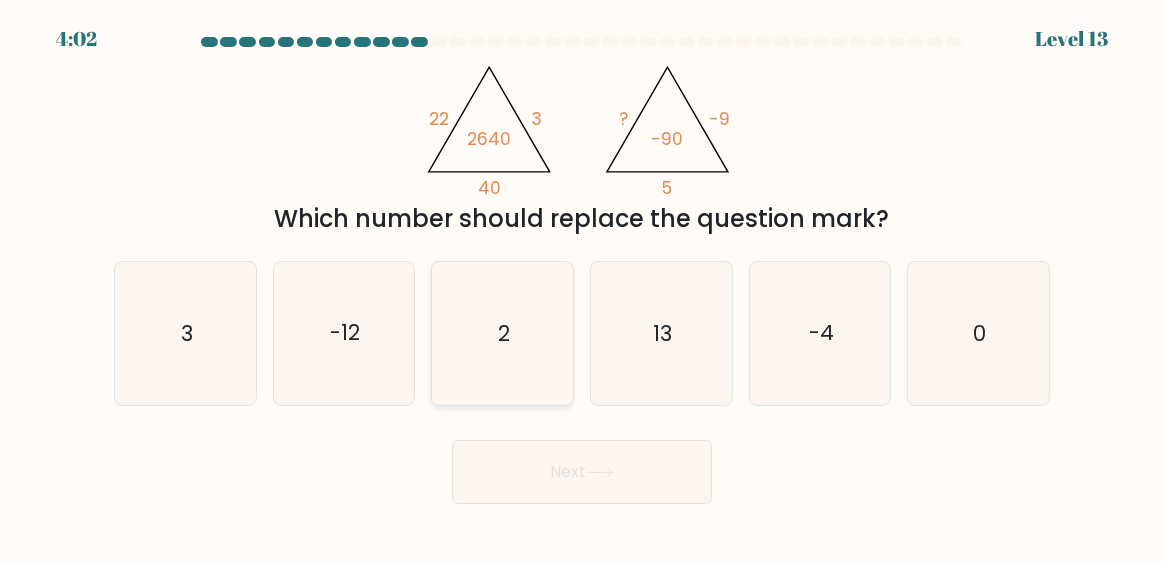 click on "2" 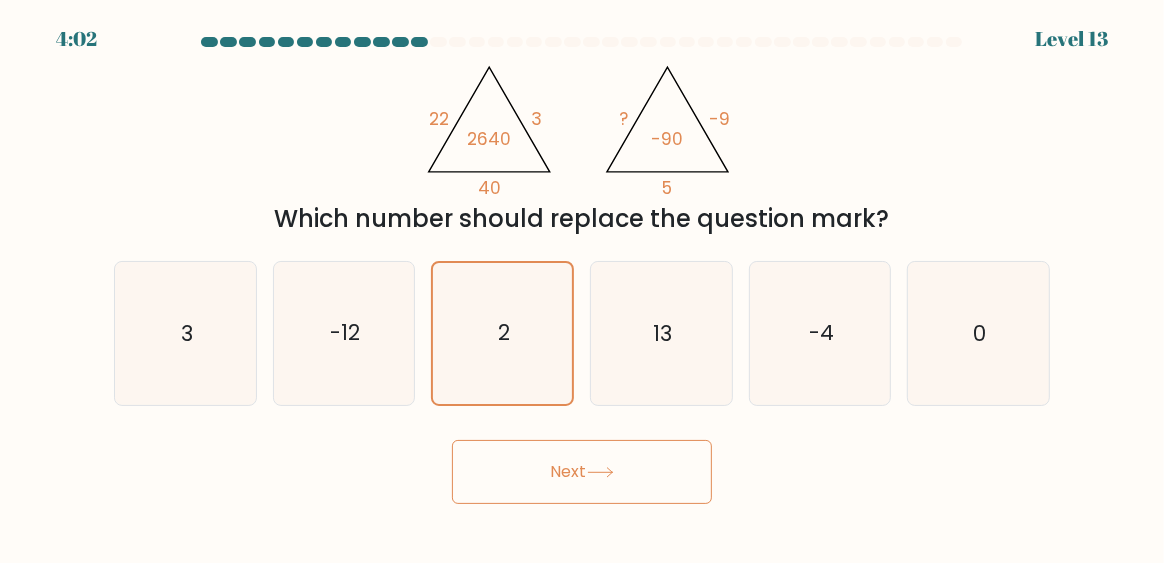 click on "Next" at bounding box center [582, 472] 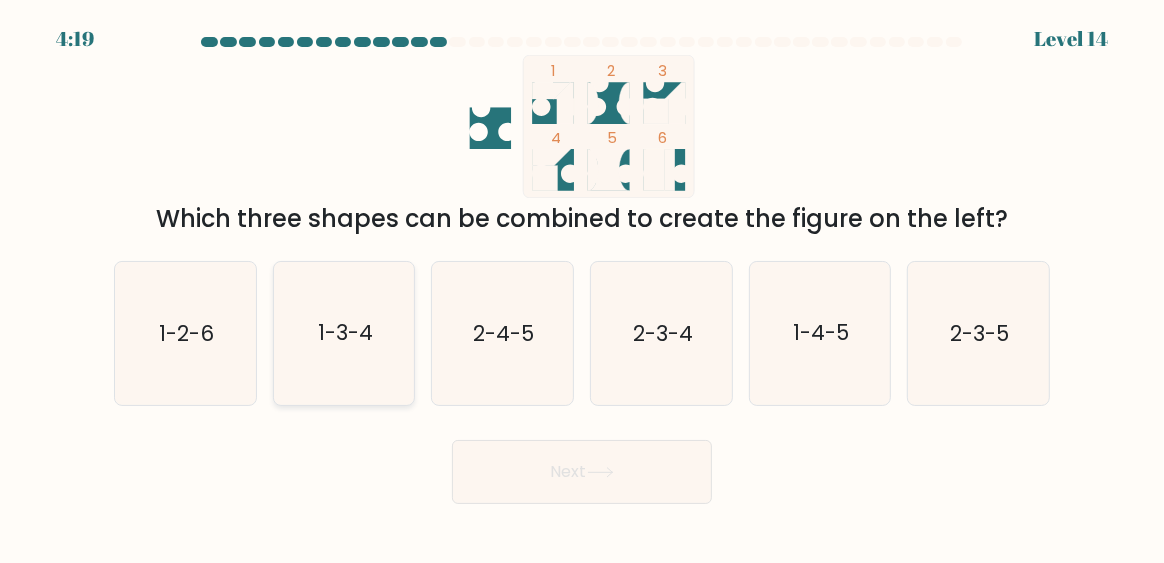 click on "1-3-4" 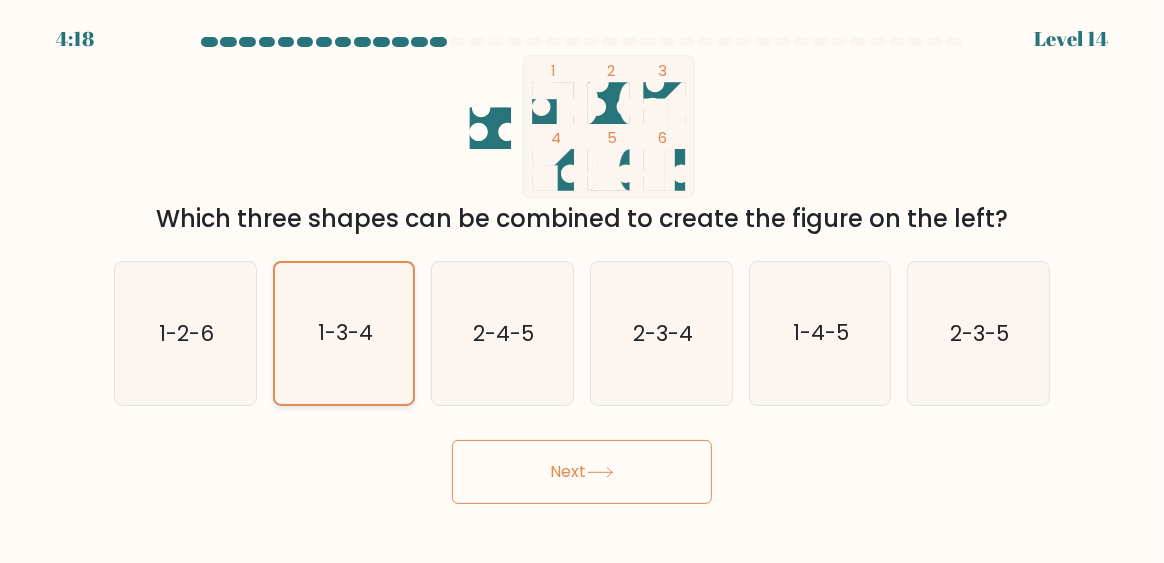 click on "Next" at bounding box center (582, 472) 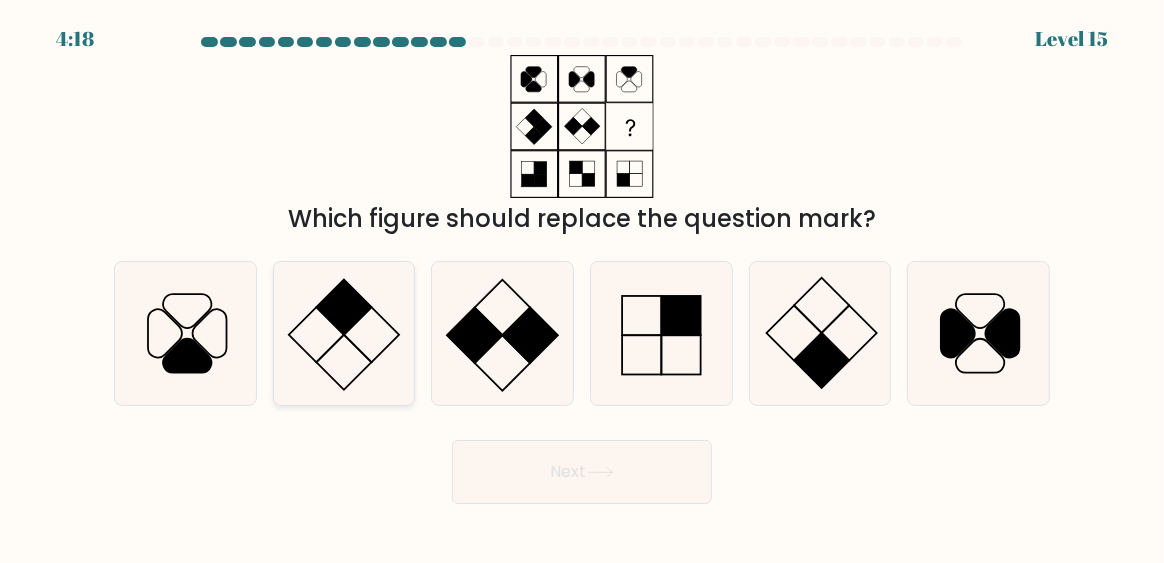 click 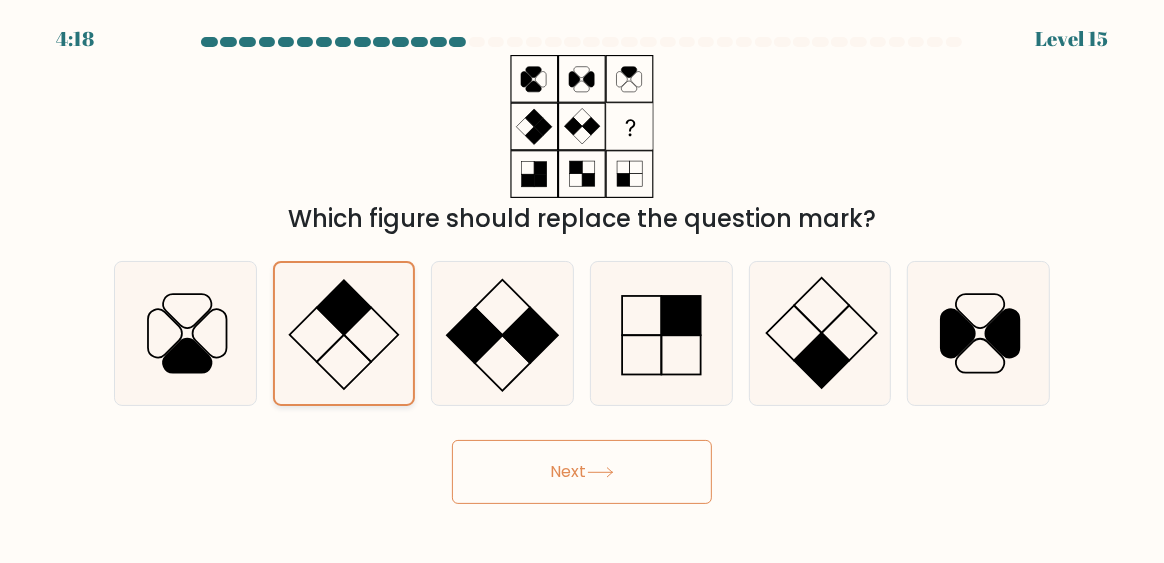 click on "Next" at bounding box center (582, 472) 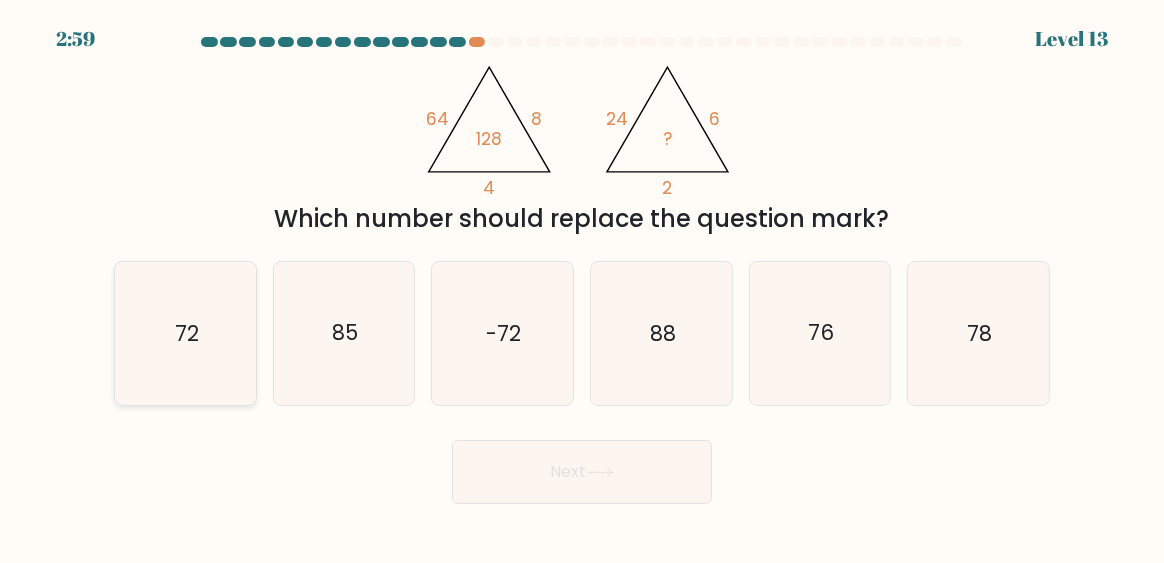 click on "72" 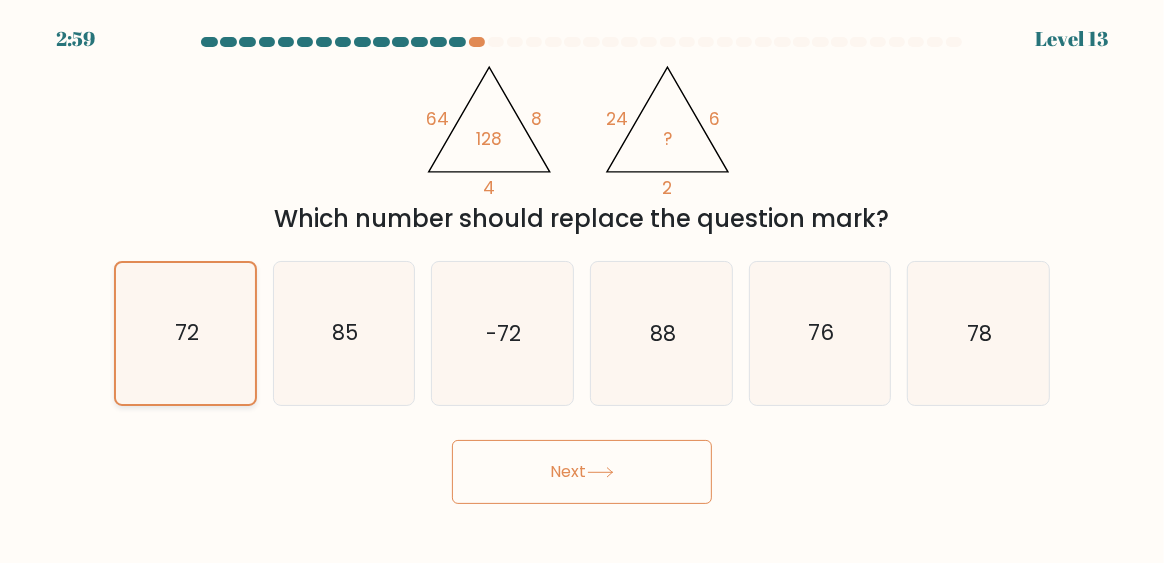 click on "Next" at bounding box center (582, 472) 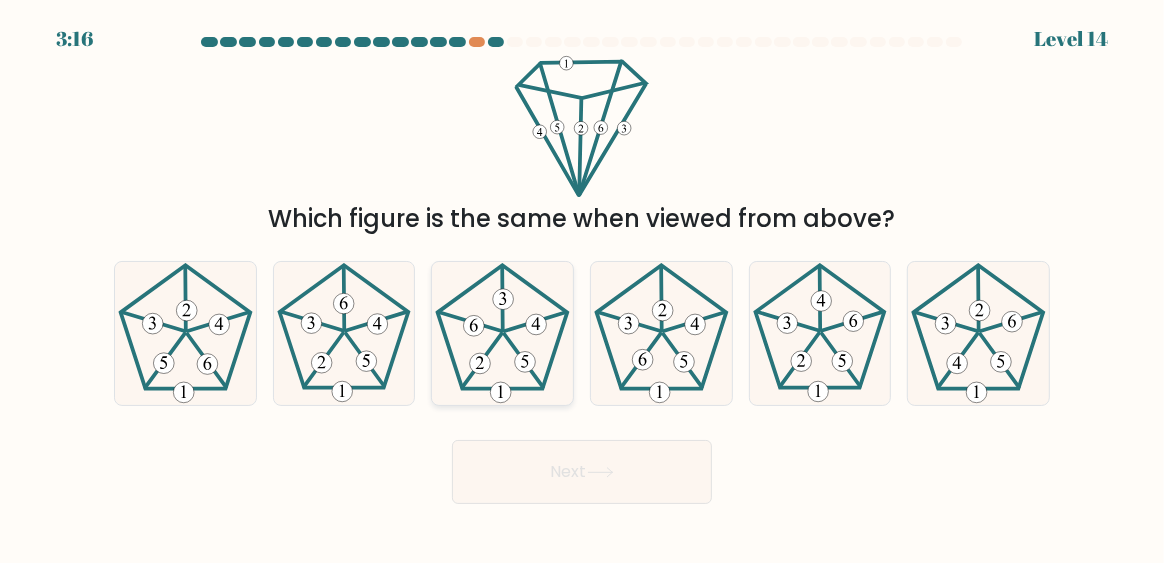 click 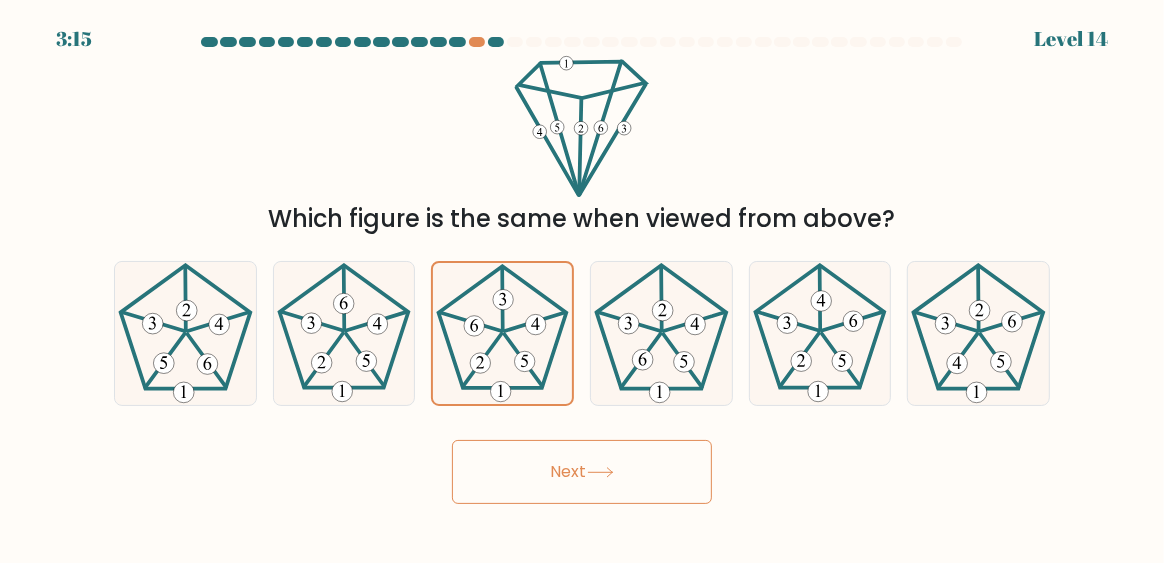 click on "Next" at bounding box center [582, 472] 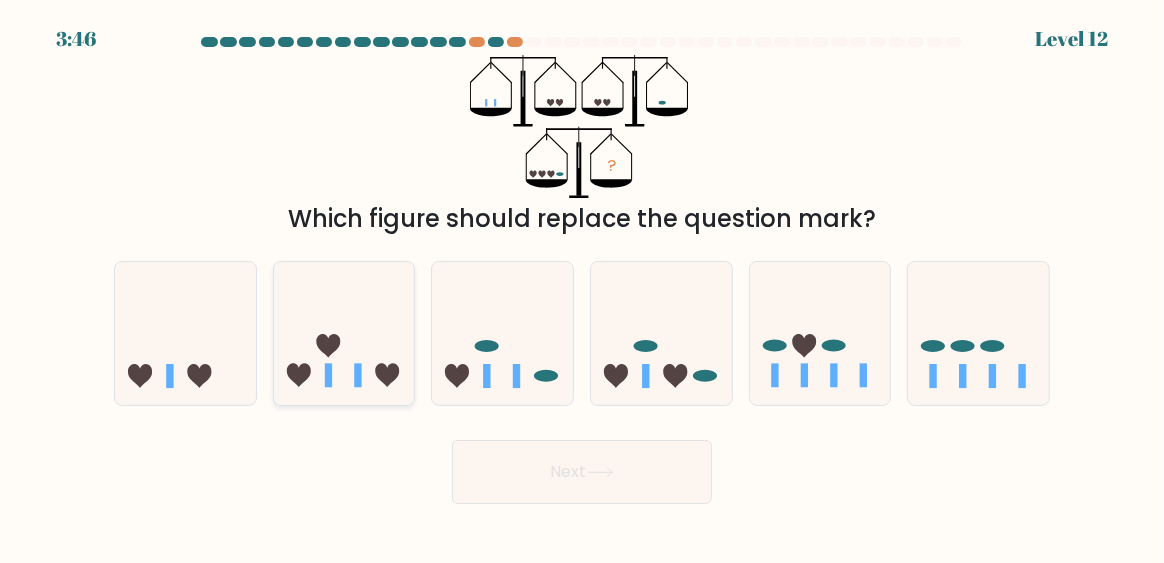 click 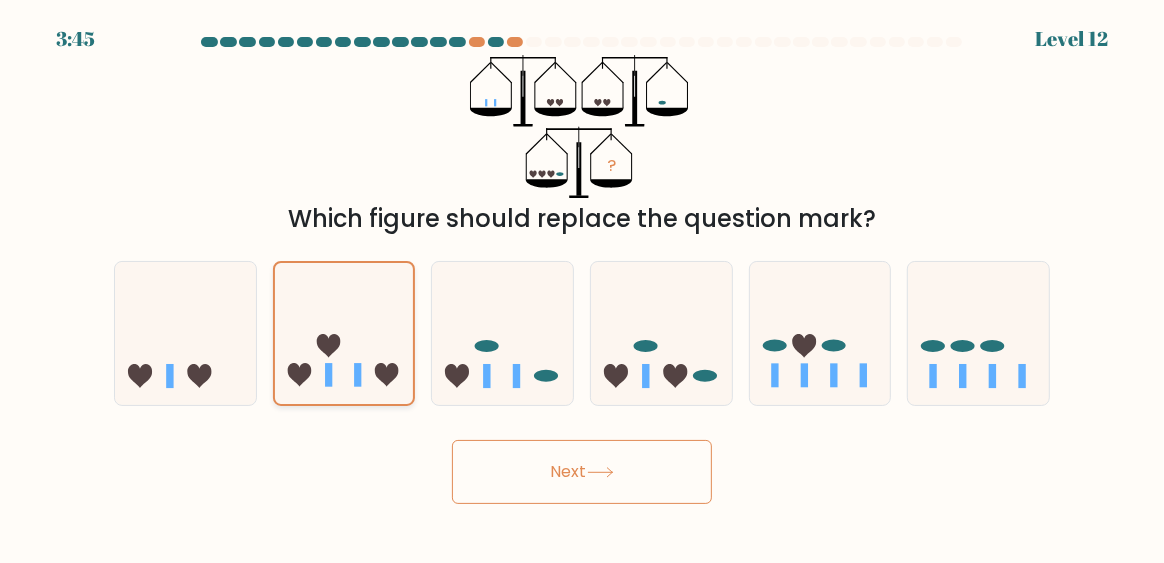 click on "Next" at bounding box center (582, 472) 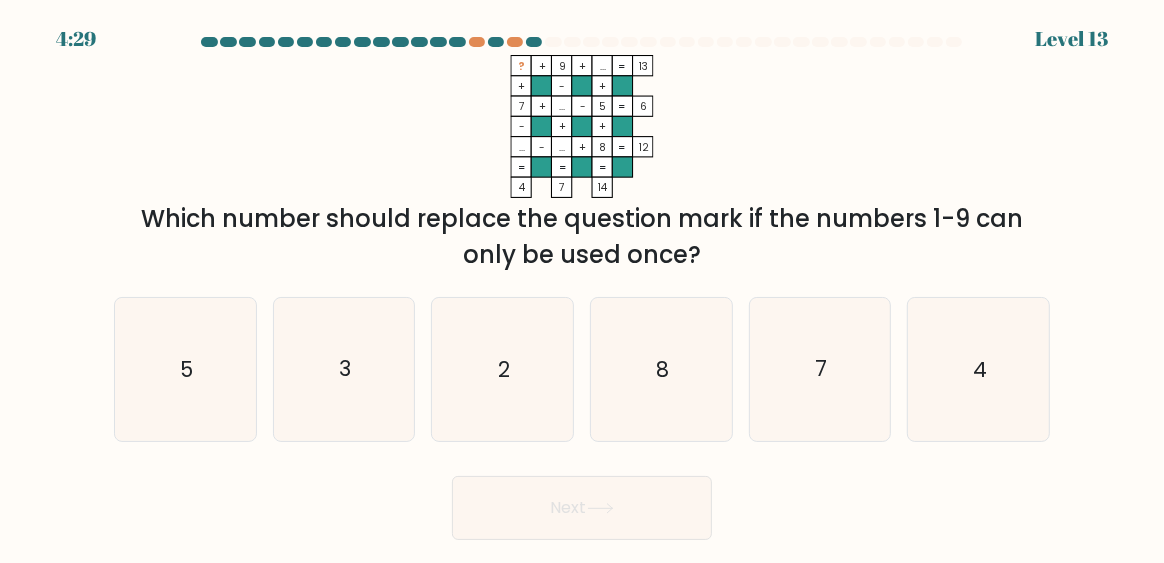 click at bounding box center [582, 46] 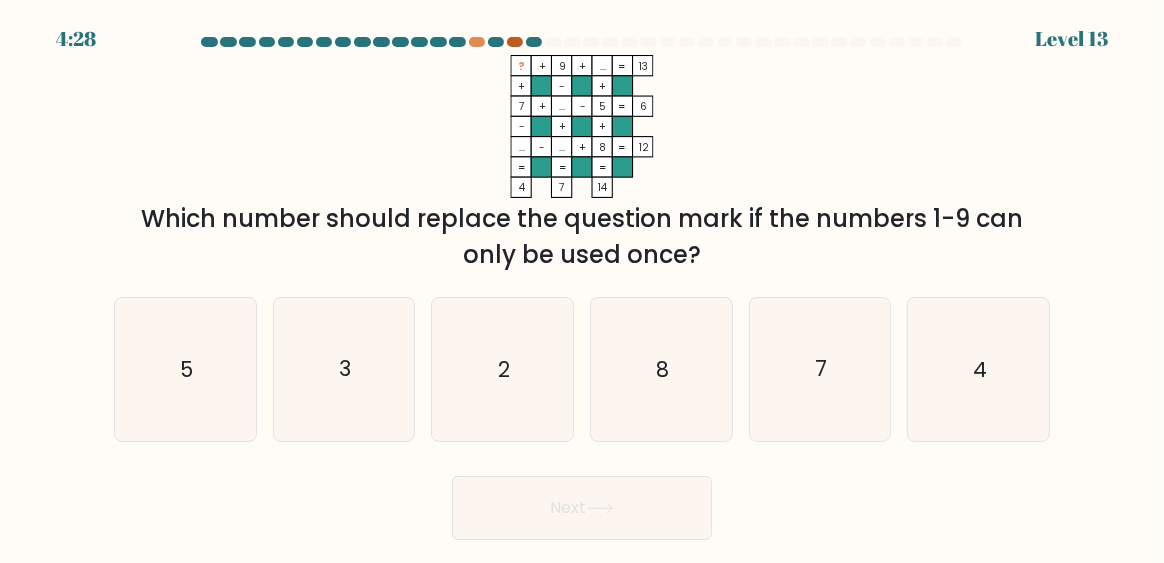 click at bounding box center [515, 42] 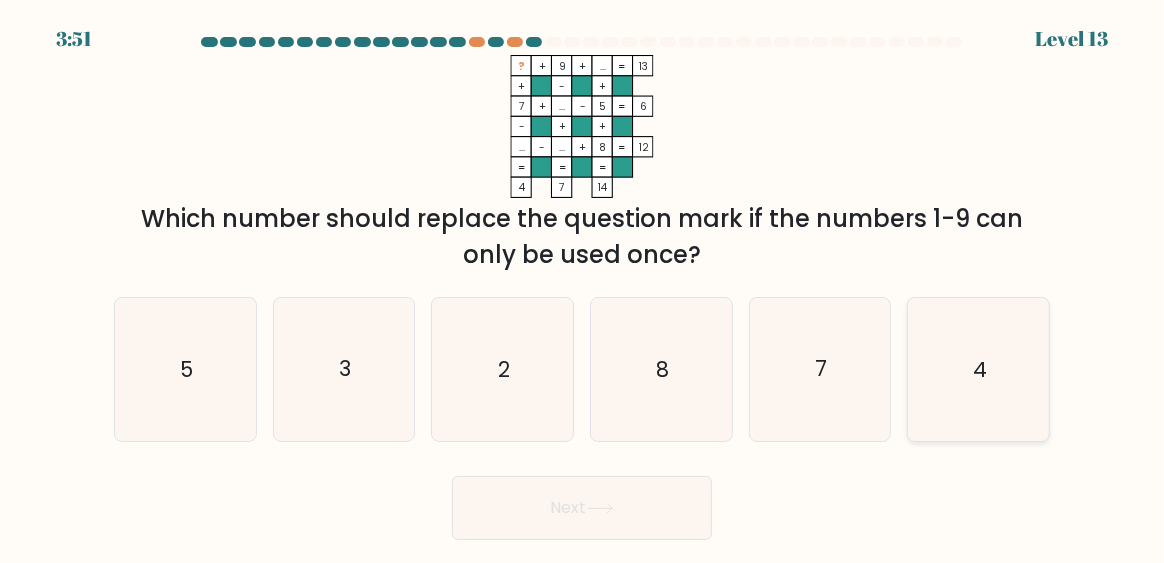 click on "4" 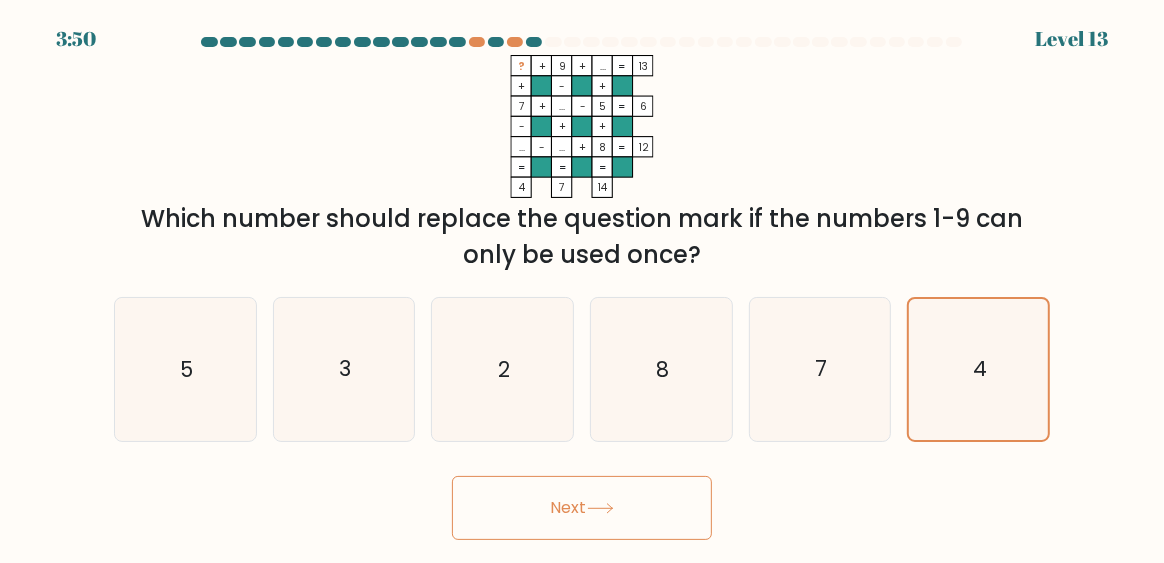 click on "Next" at bounding box center (582, 508) 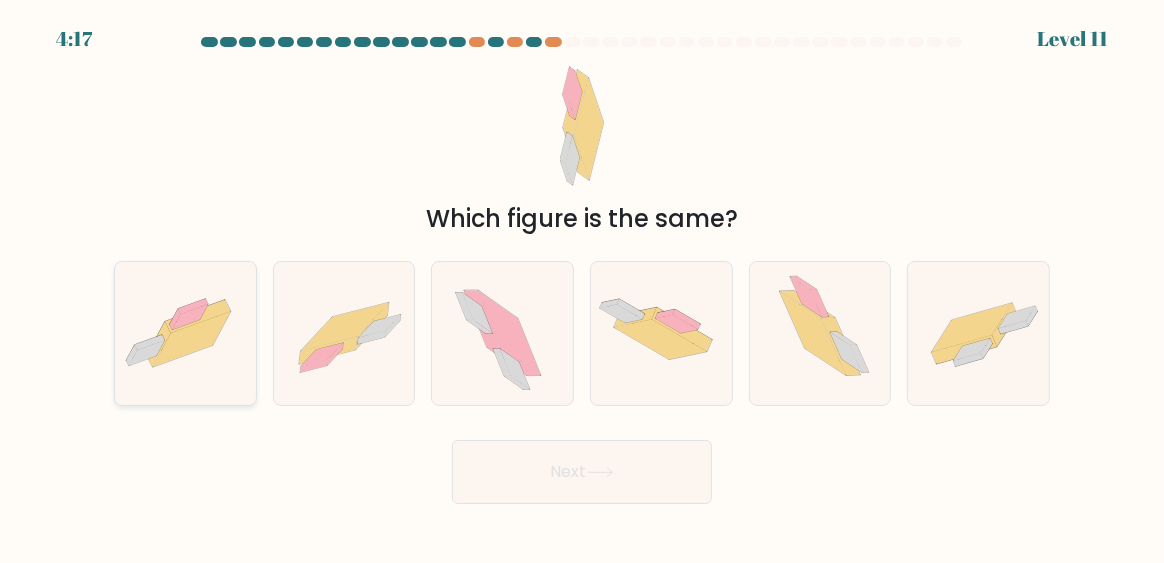 click 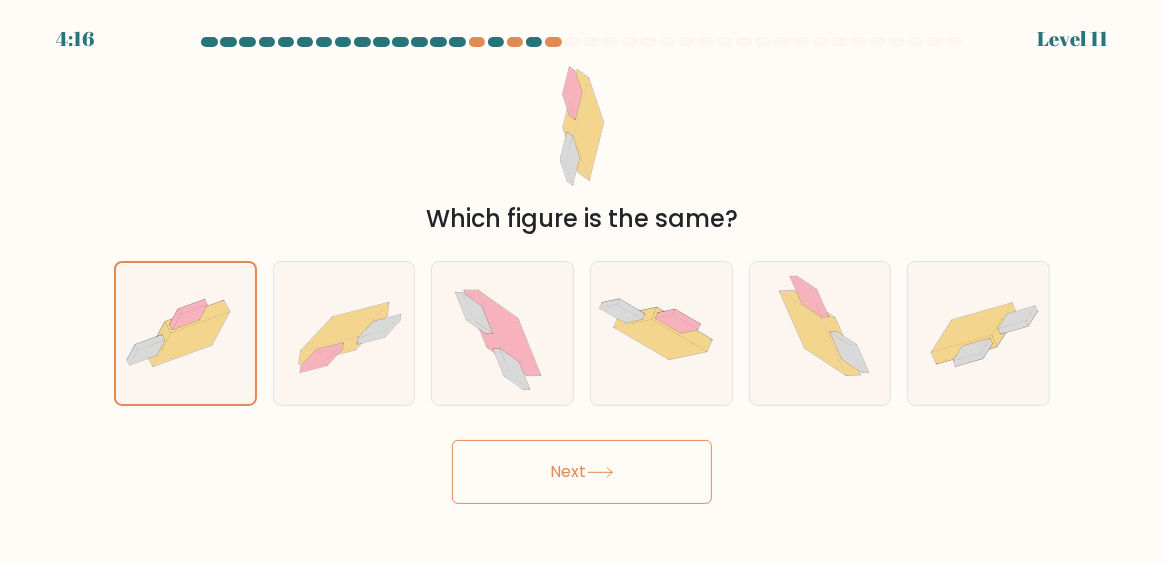 click on "Next" at bounding box center (582, 472) 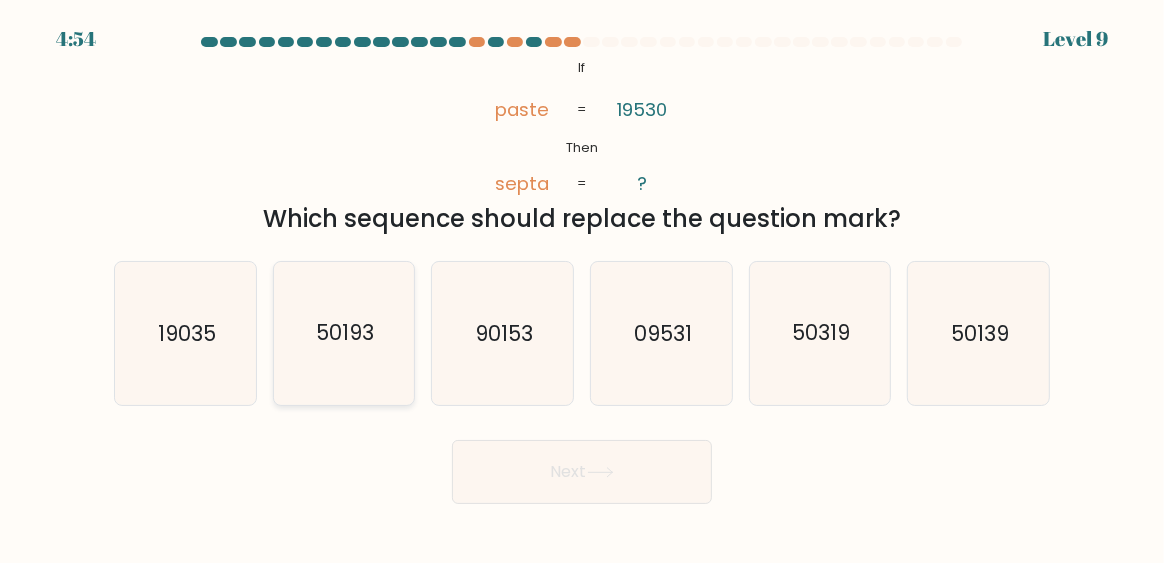 click on "50193" 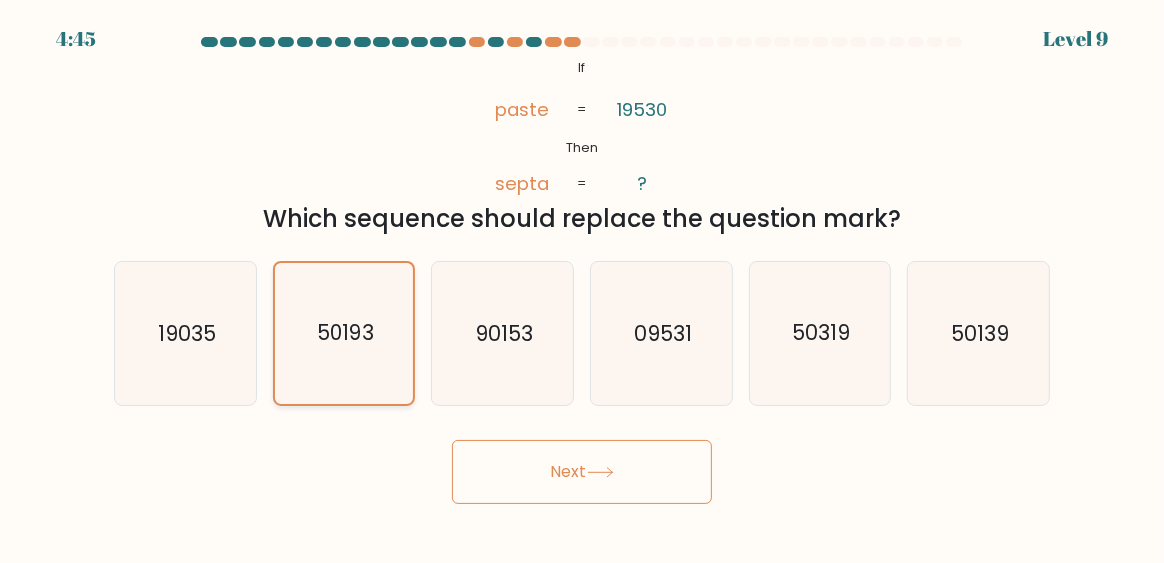 click on "Next" at bounding box center [582, 472] 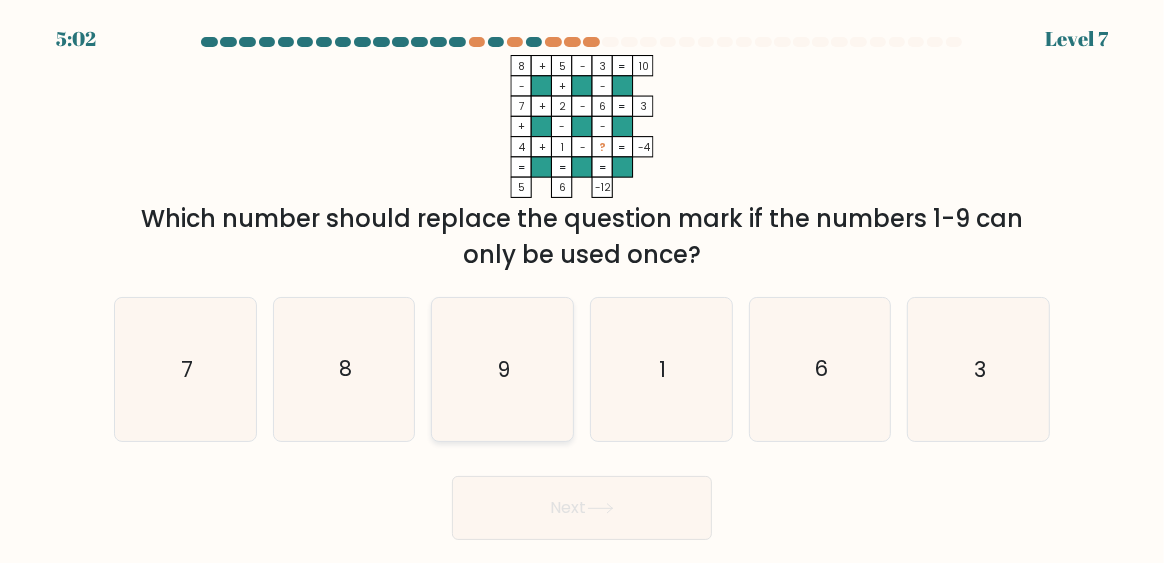 click on "9" 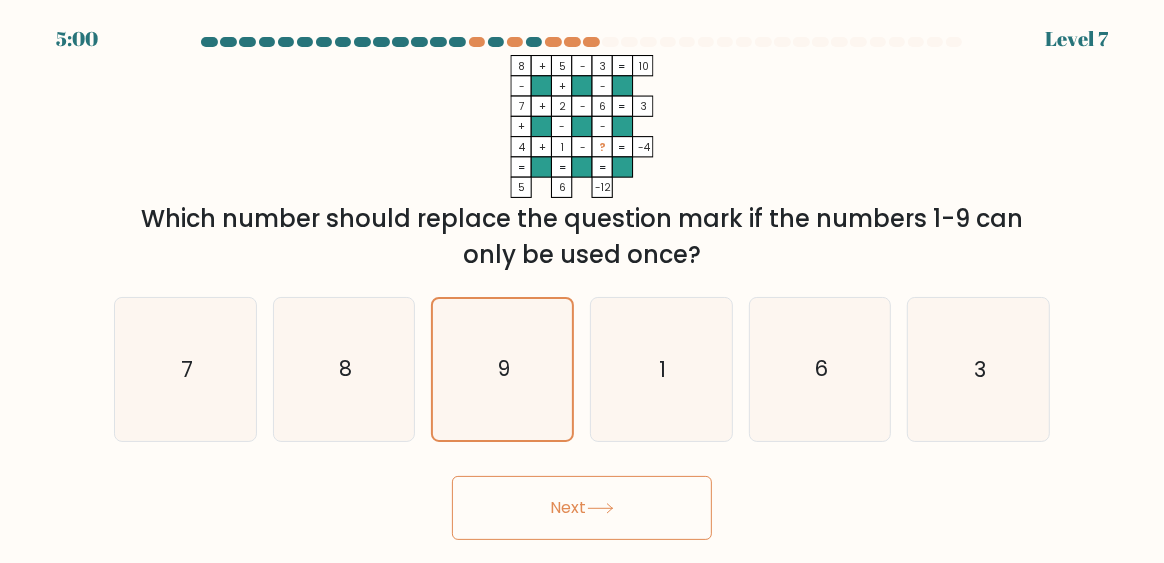 click on "Next" at bounding box center [582, 508] 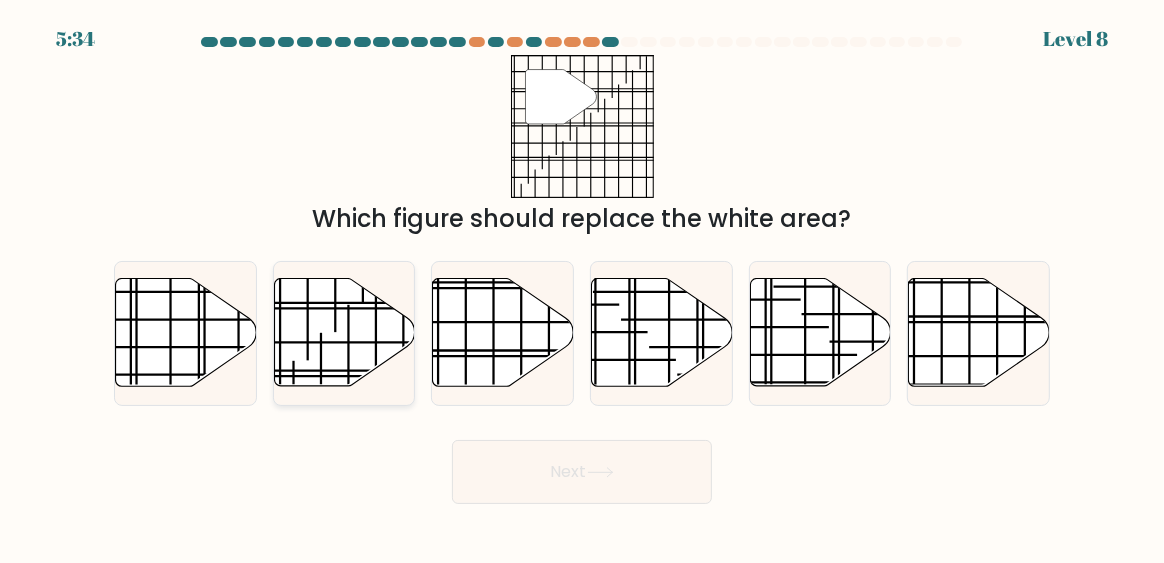 click 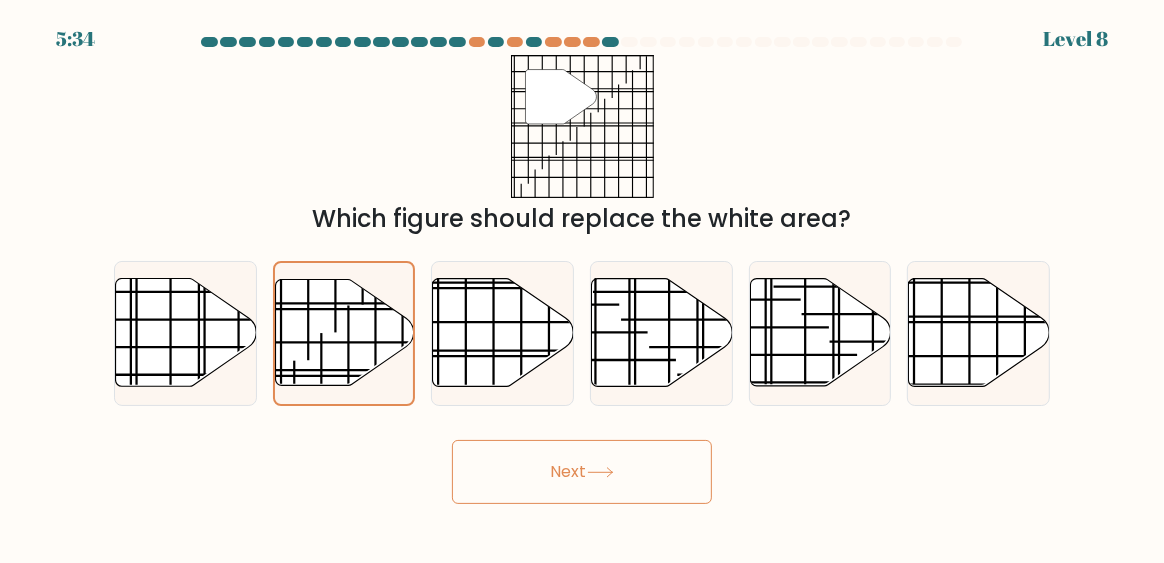 click on "Next" at bounding box center (582, 472) 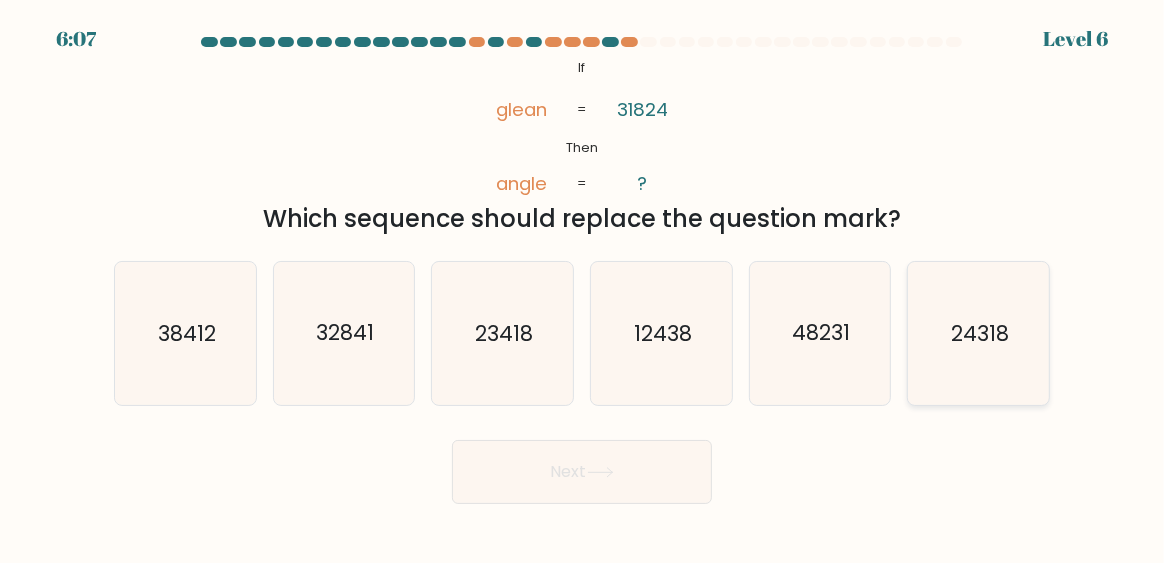 click on "24318" 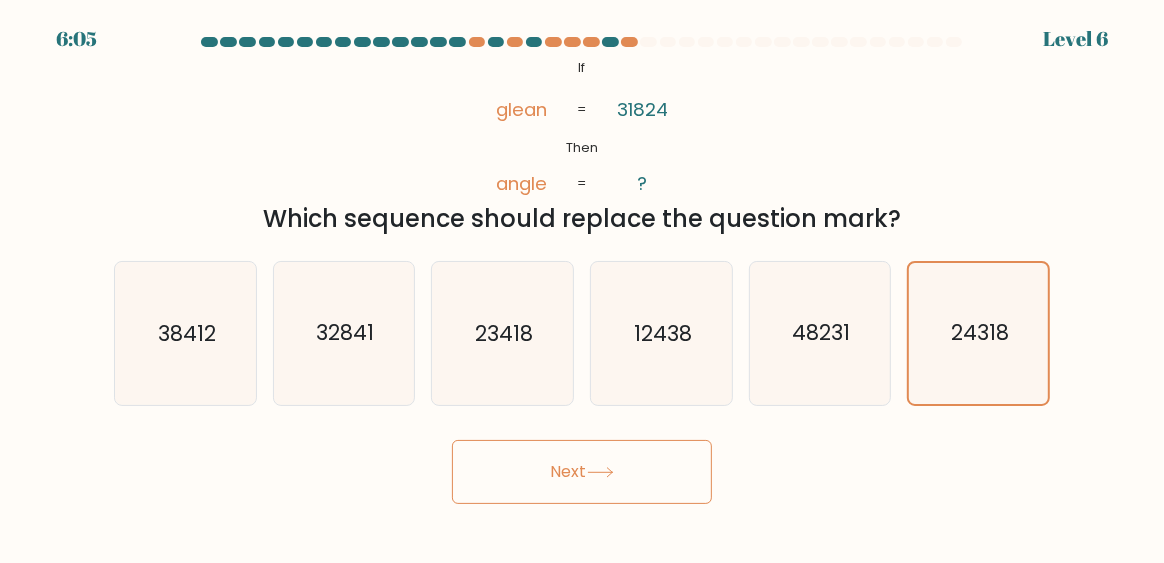 click on "Next" at bounding box center (582, 472) 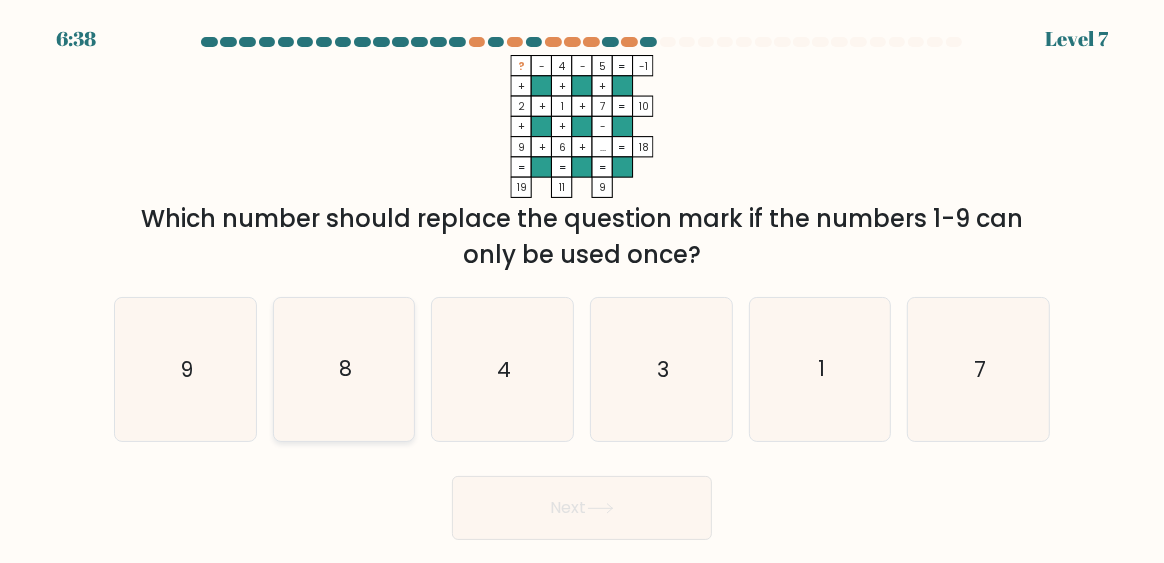 click on "8" 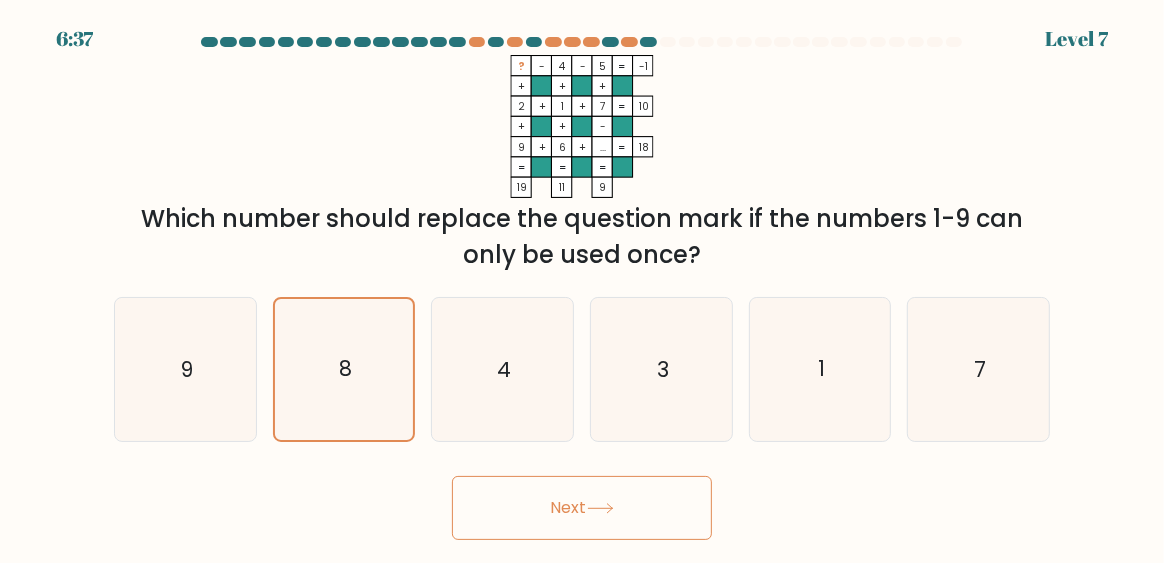 click on "Next" at bounding box center (582, 508) 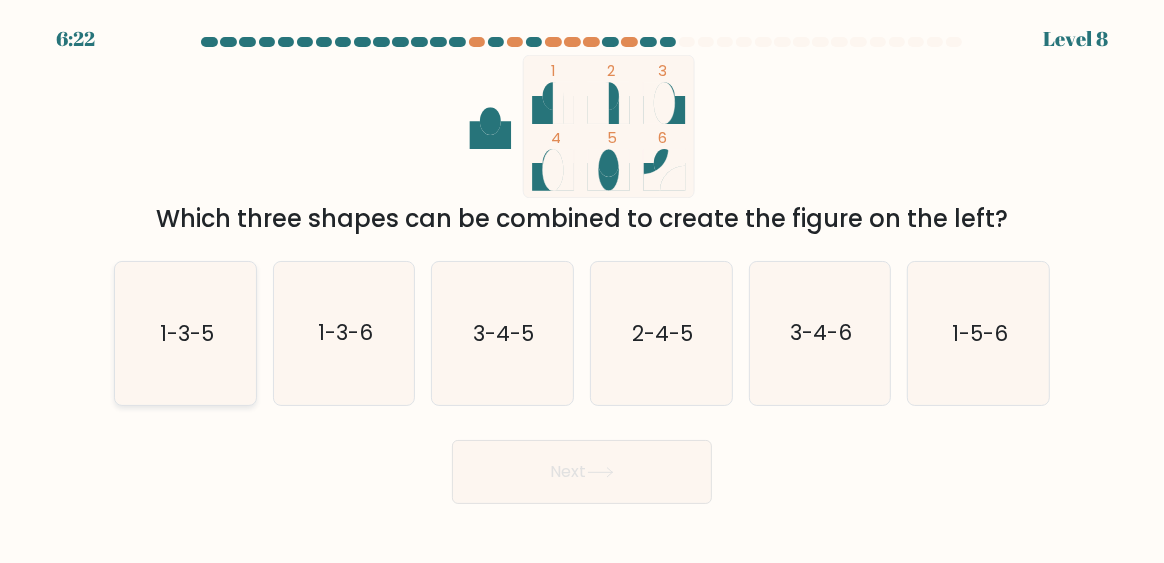 click on "1-3-5" 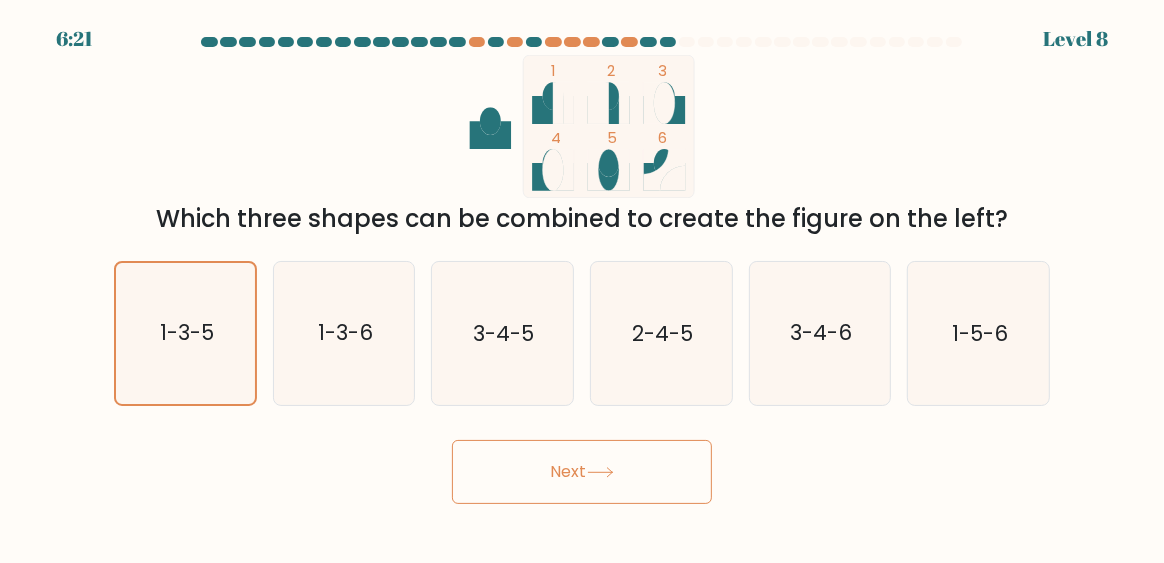 click on "Next" at bounding box center (582, 472) 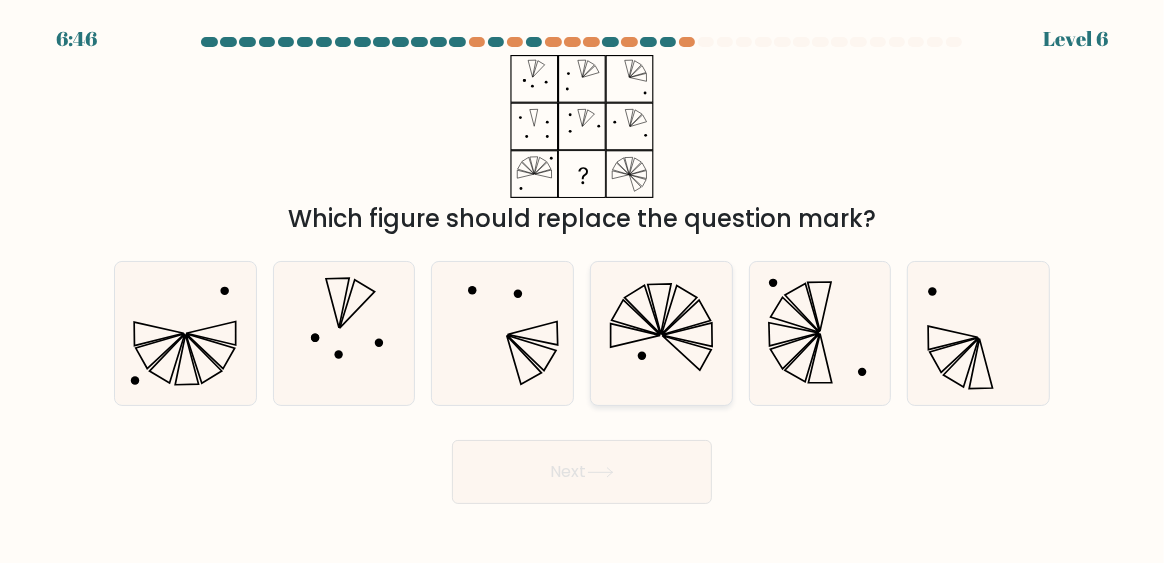 click 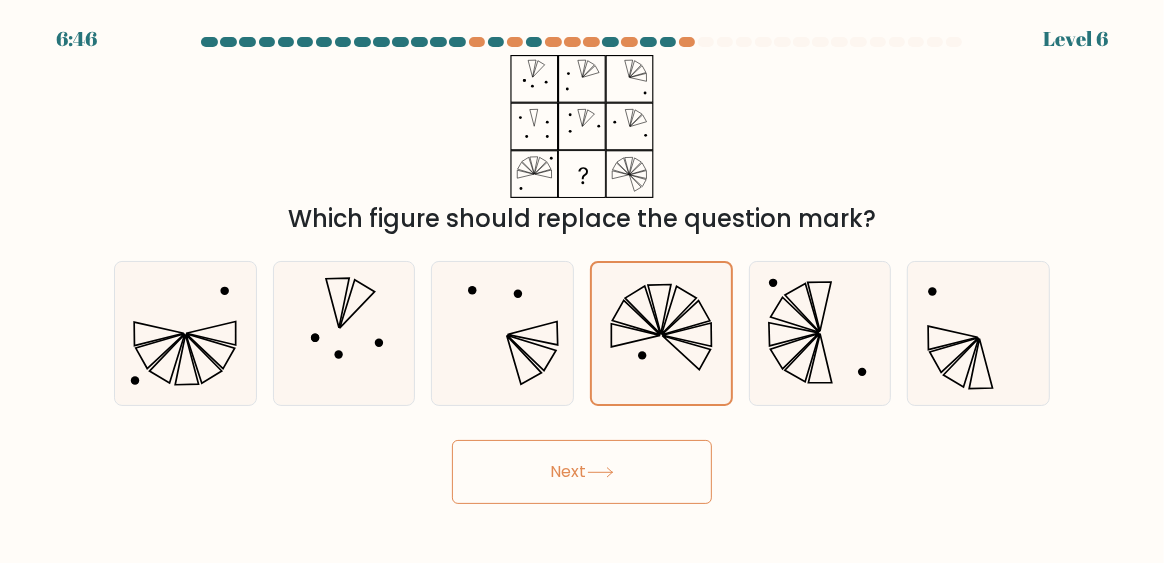 click on "Next" at bounding box center [582, 472] 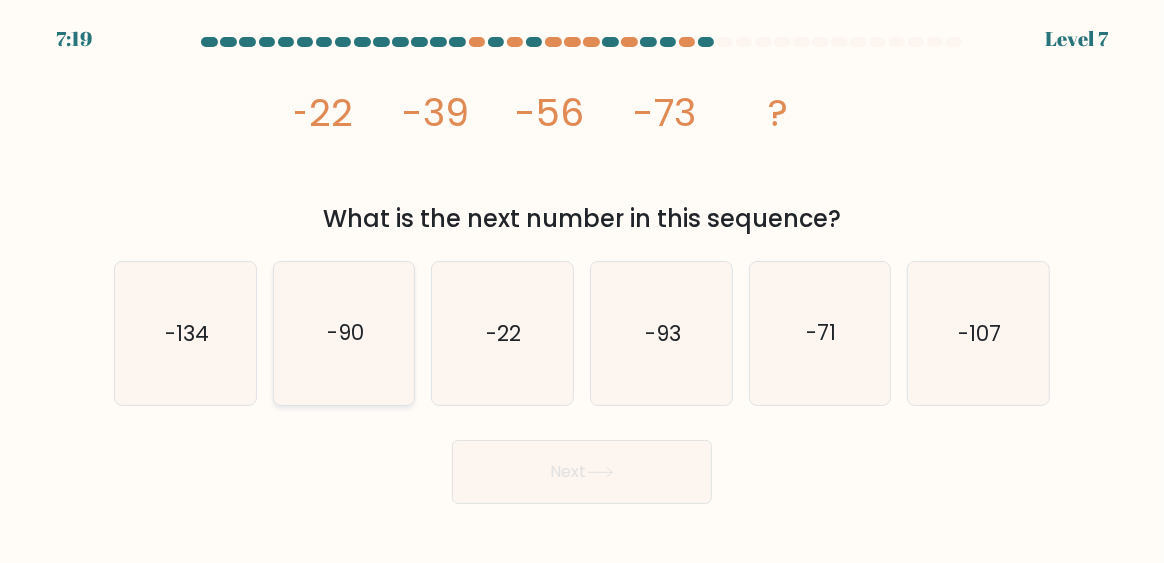 click on "-90" 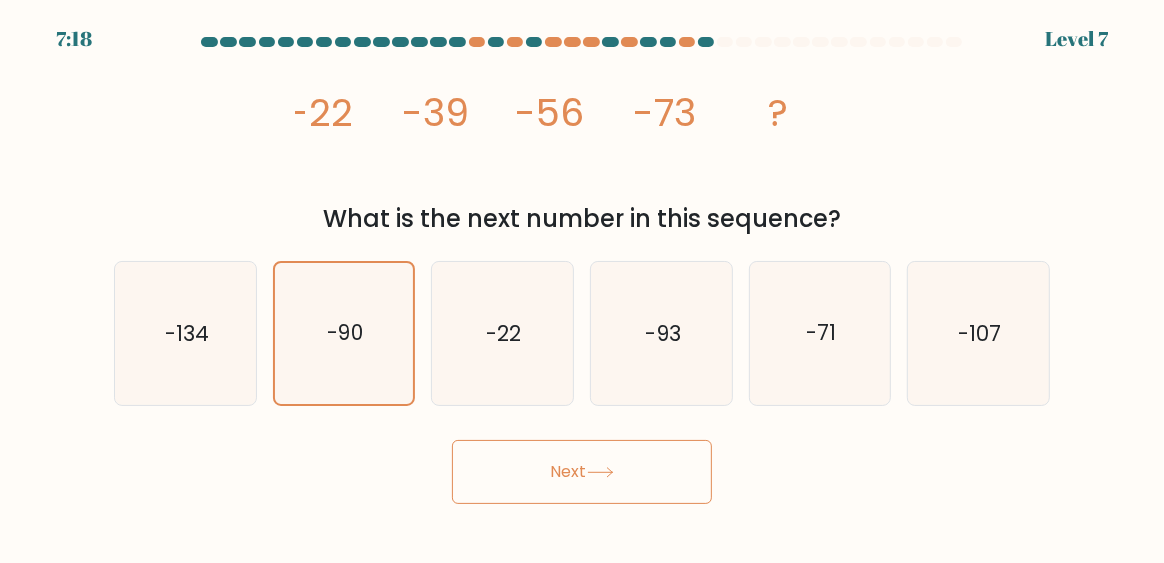 click on "Next" at bounding box center (582, 472) 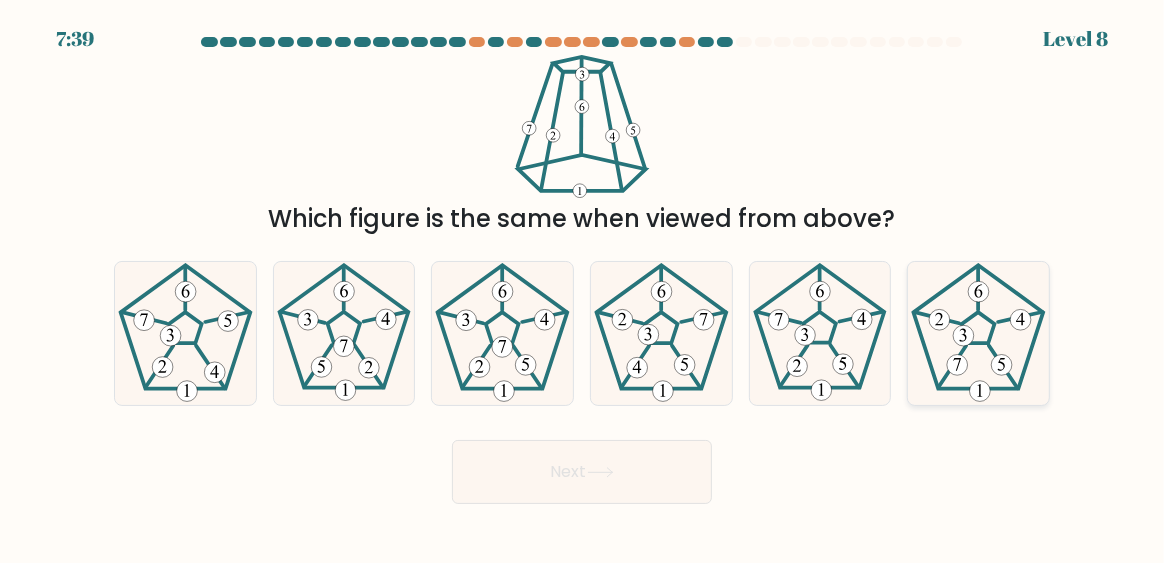 click 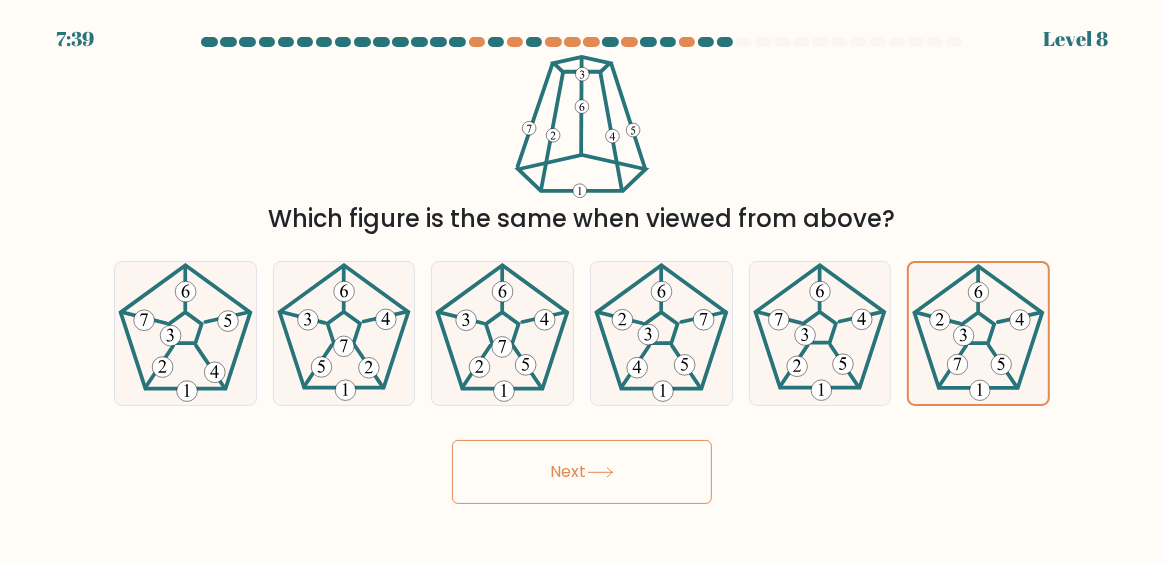 click on "Next" at bounding box center (582, 472) 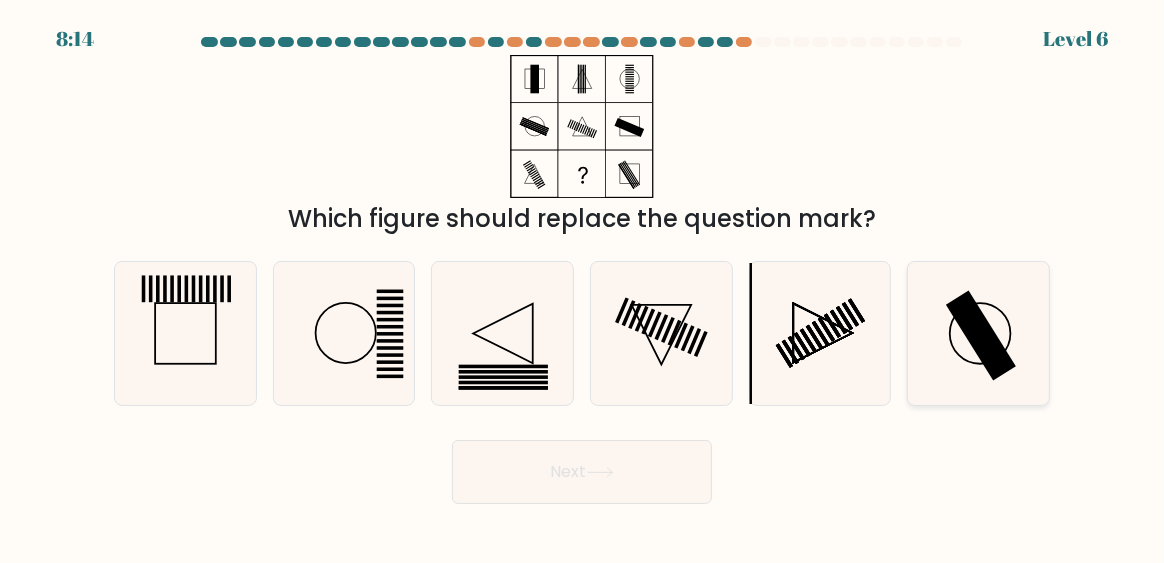 click 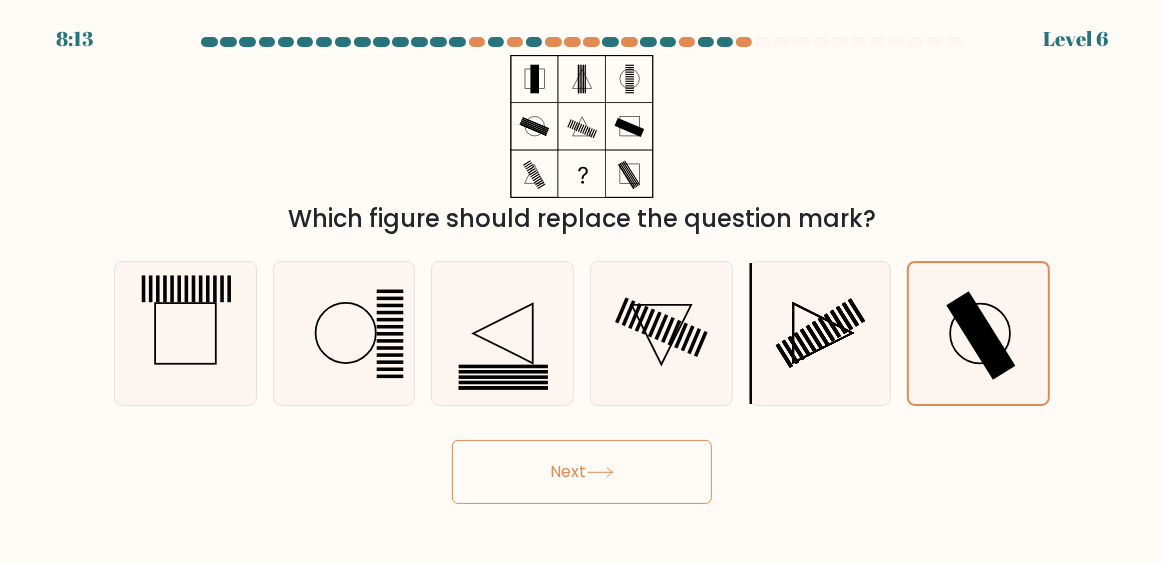 click on "Next" at bounding box center [582, 472] 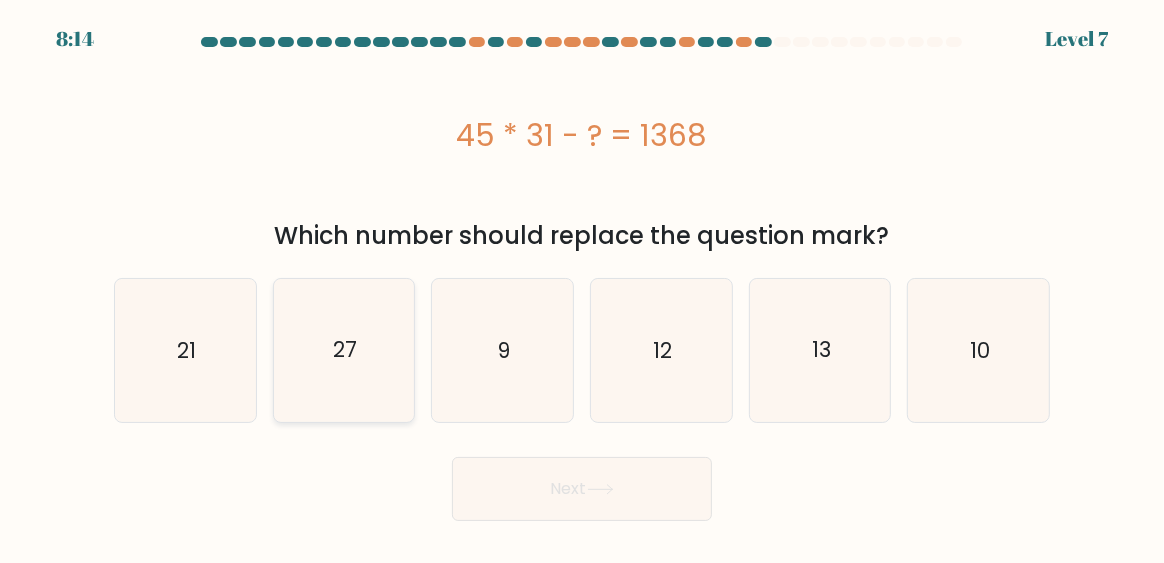 click on "27" 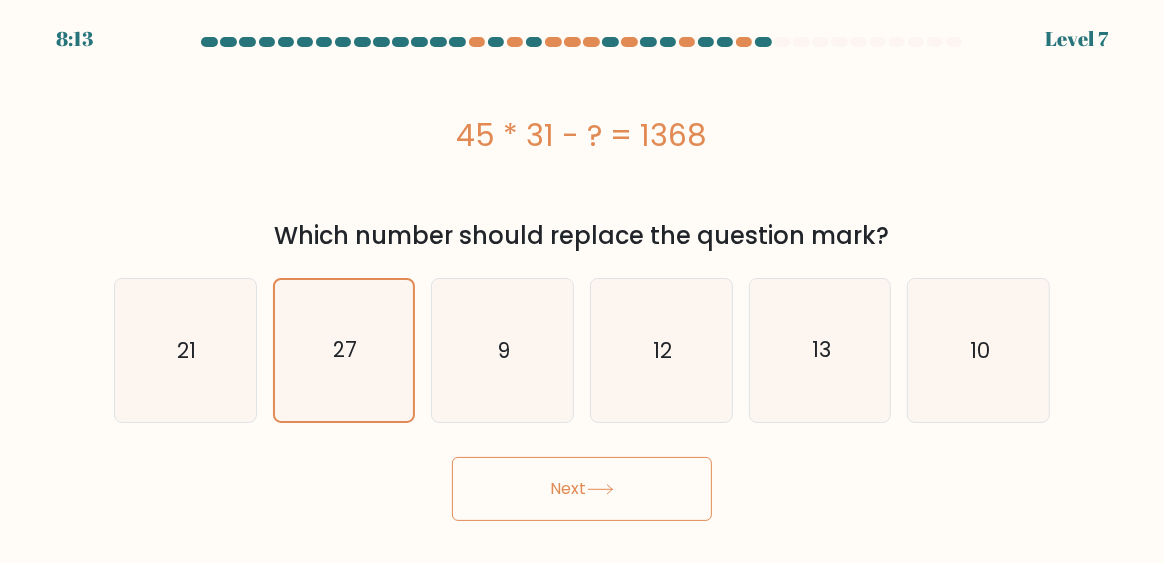 click 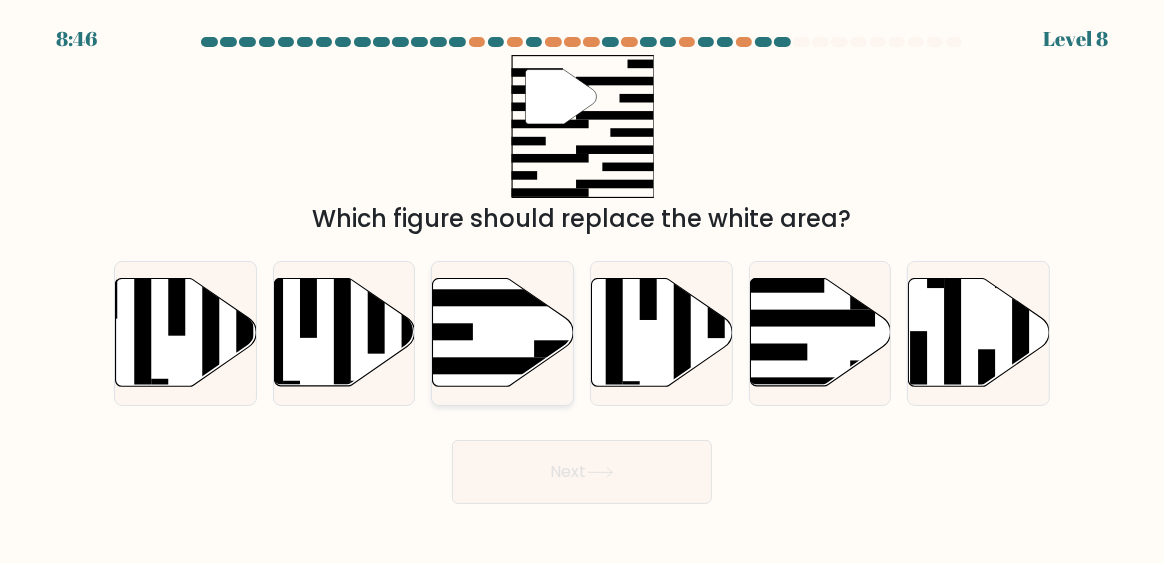 click 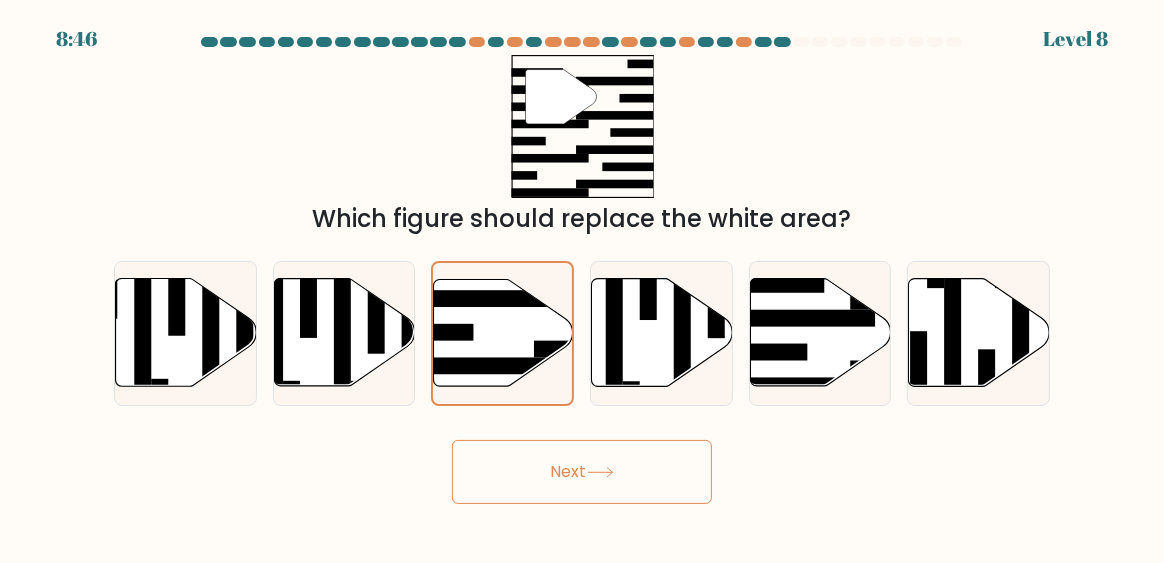 click on "Next" at bounding box center (582, 472) 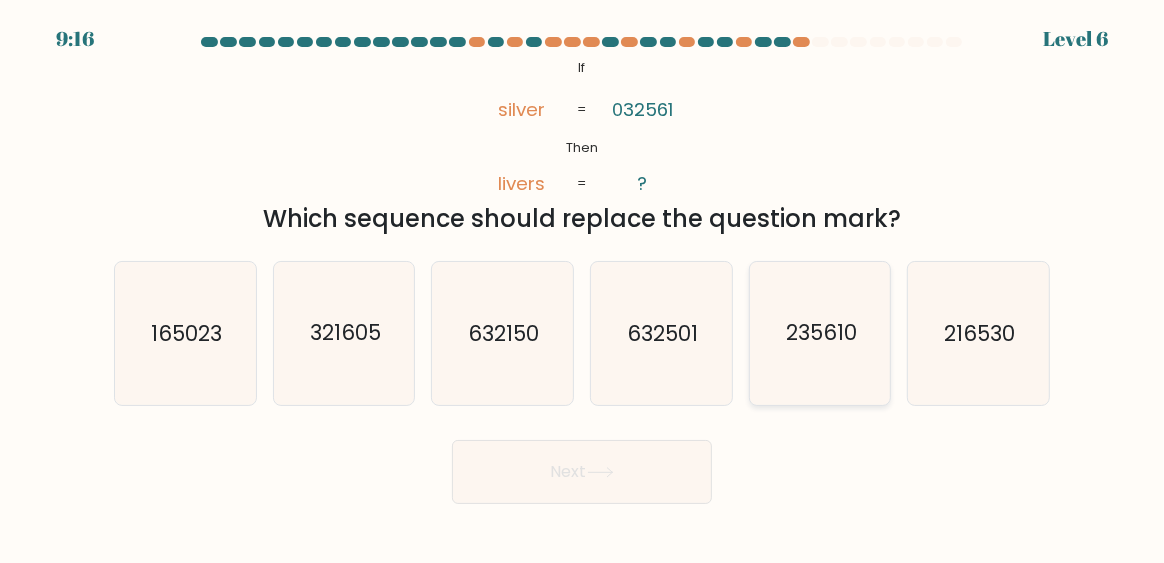 click on "235610" 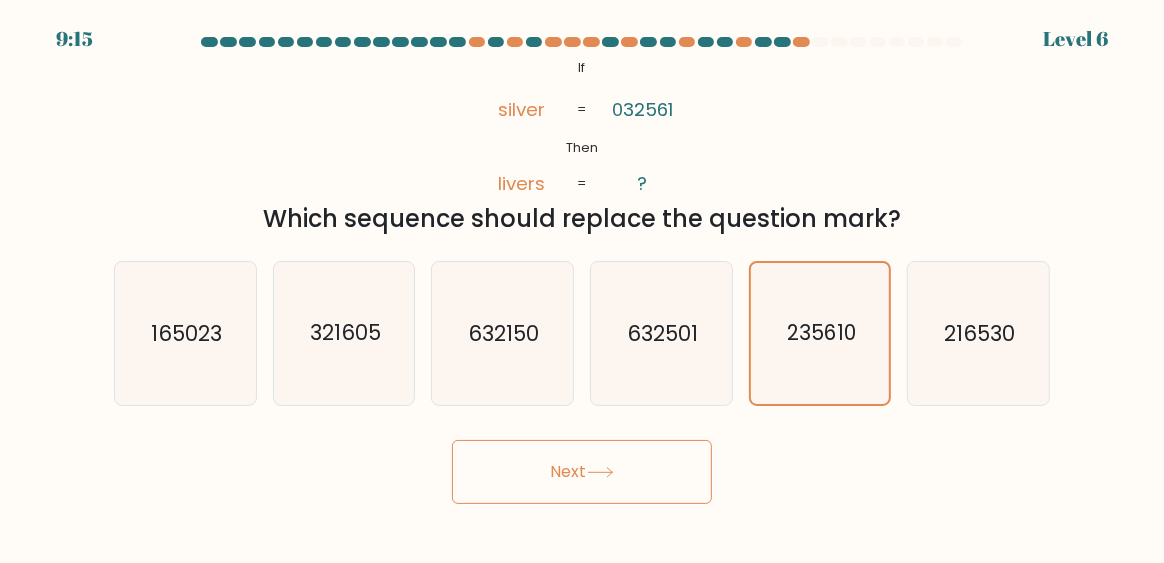 click on "Next" at bounding box center (582, 472) 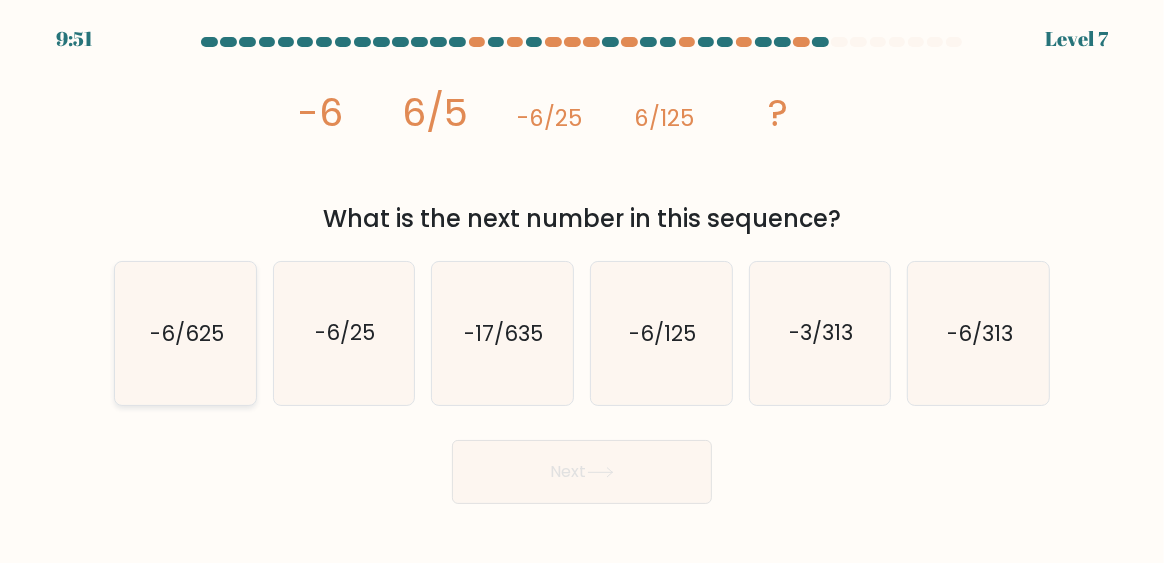 click on "-6/625" 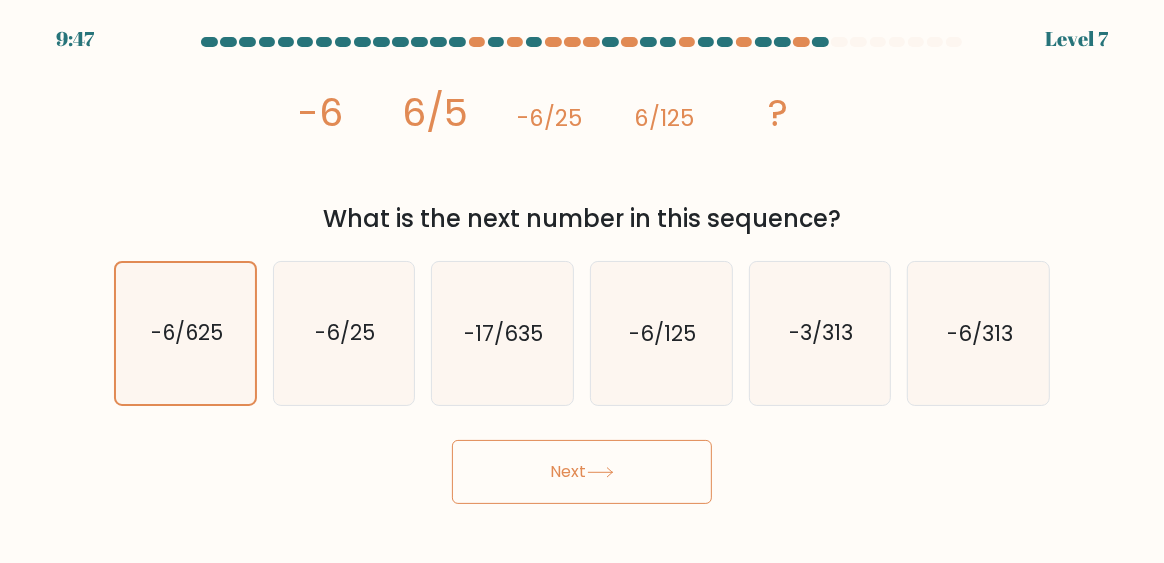 click on "Next" at bounding box center [582, 472] 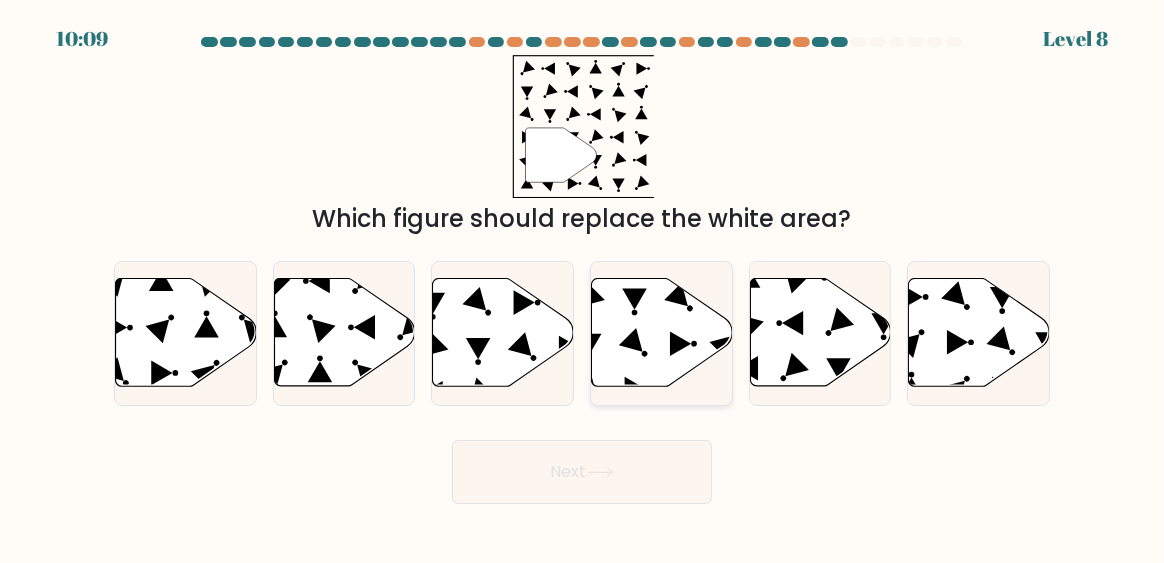 click 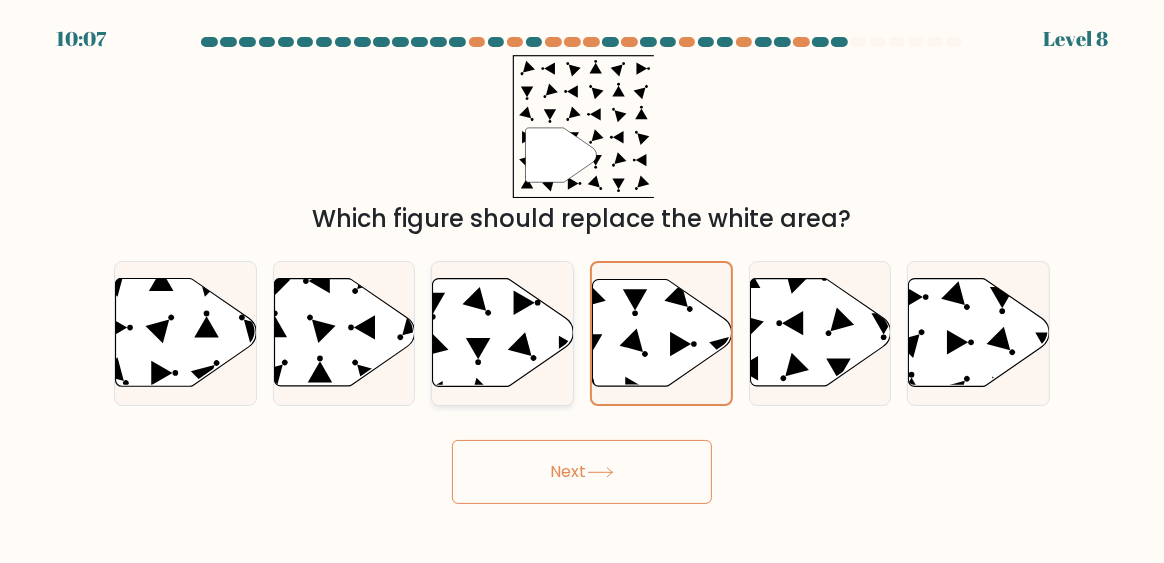 click 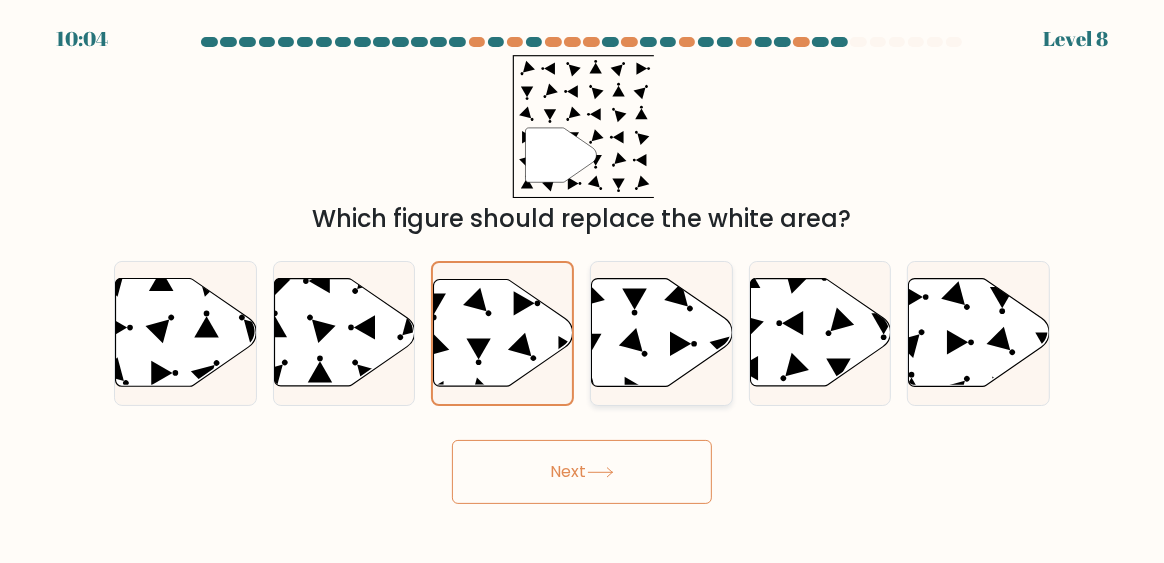 click 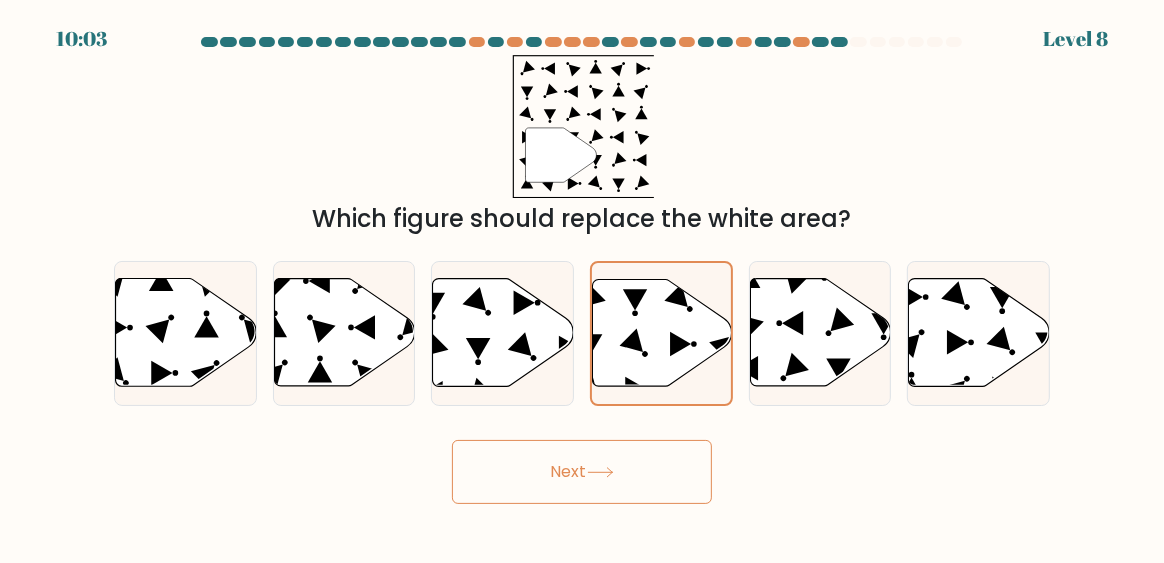 click on "Next" at bounding box center (582, 472) 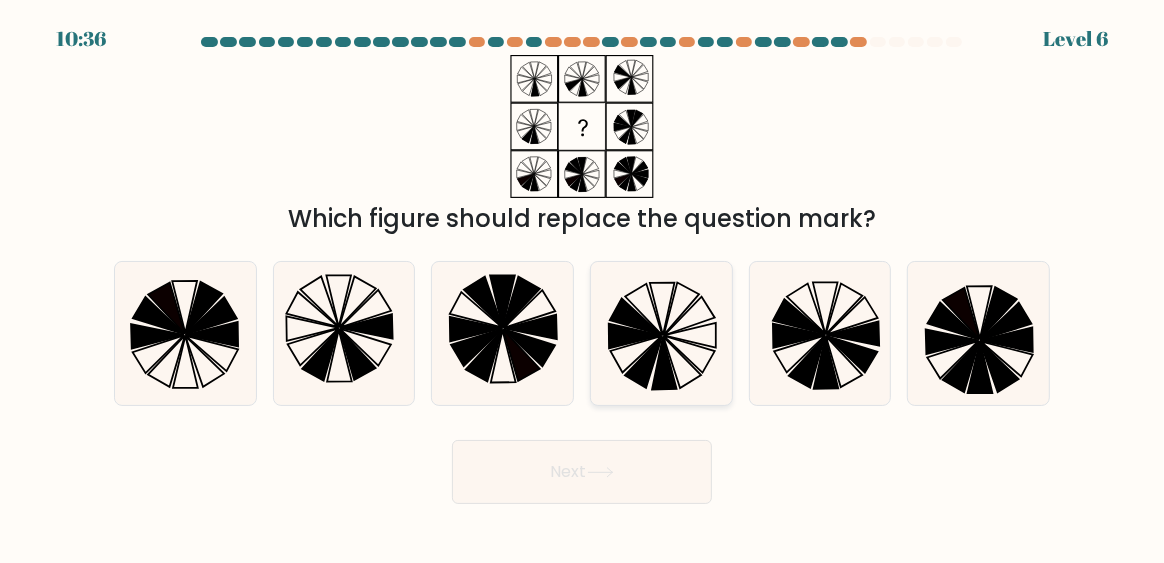 click 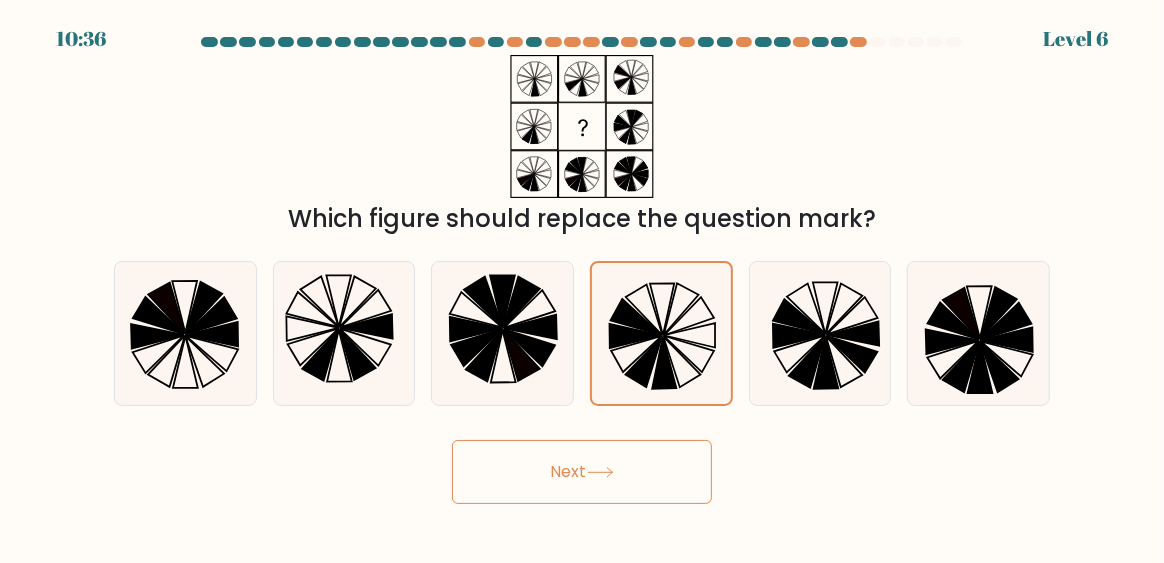 click on "Next" at bounding box center [582, 472] 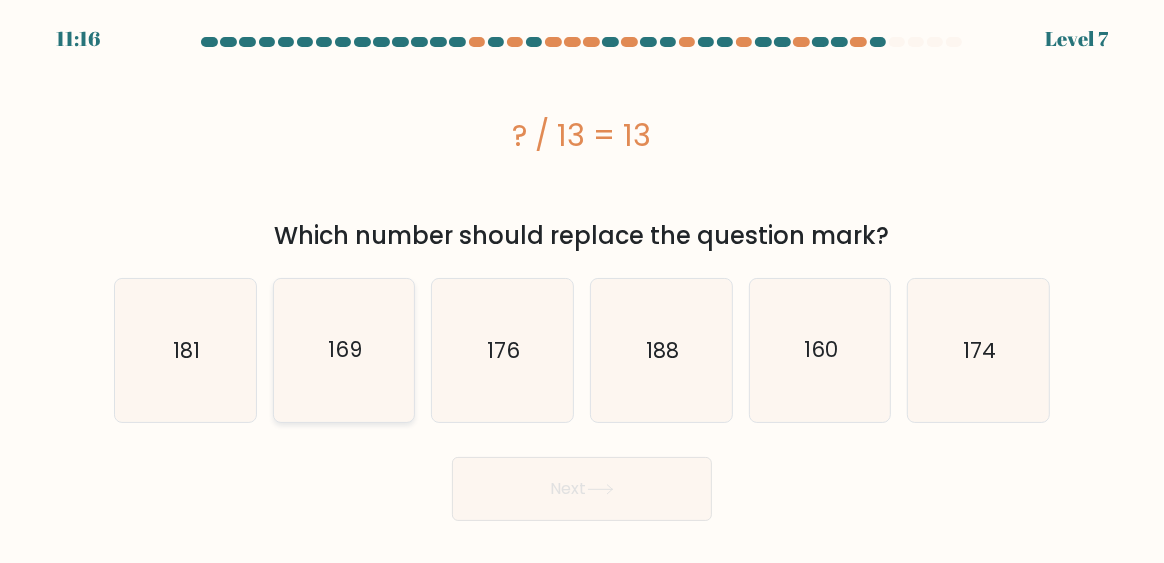 click on "169" 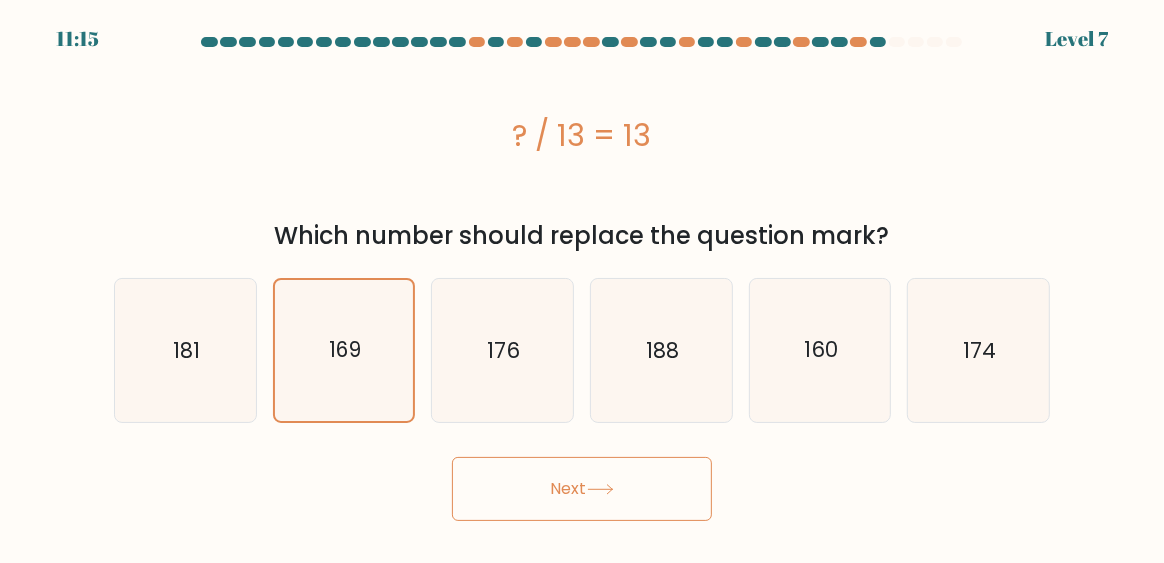 click 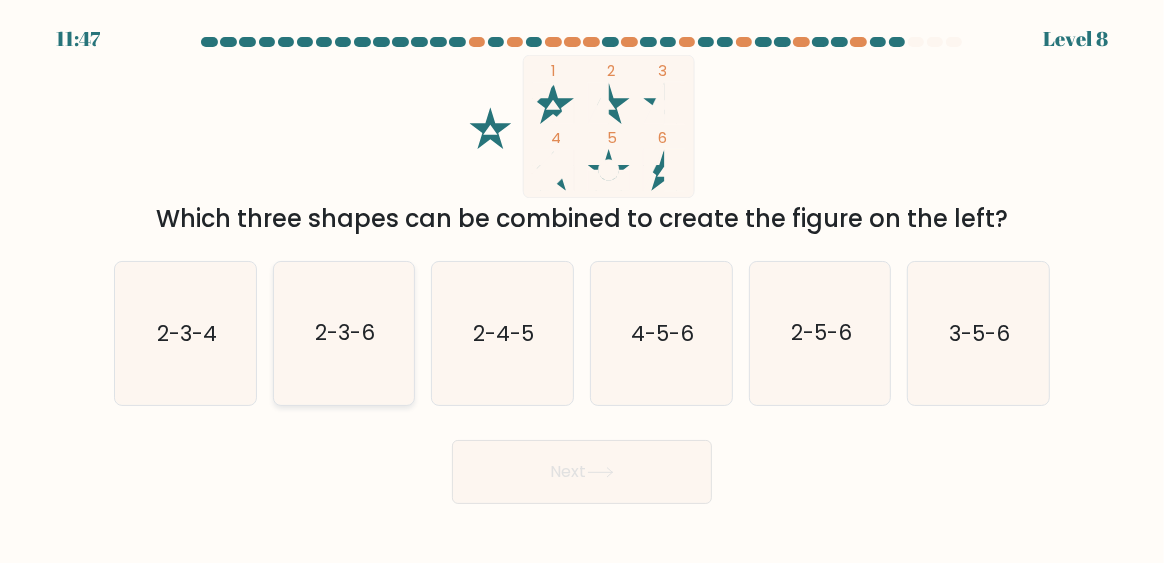 click on "2-3-6" 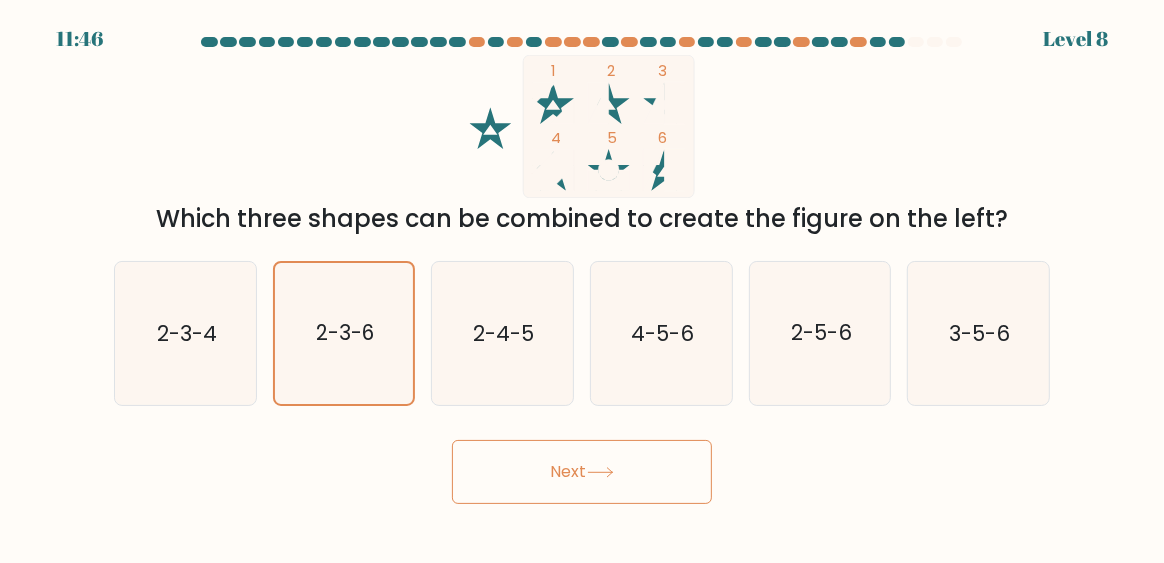 click 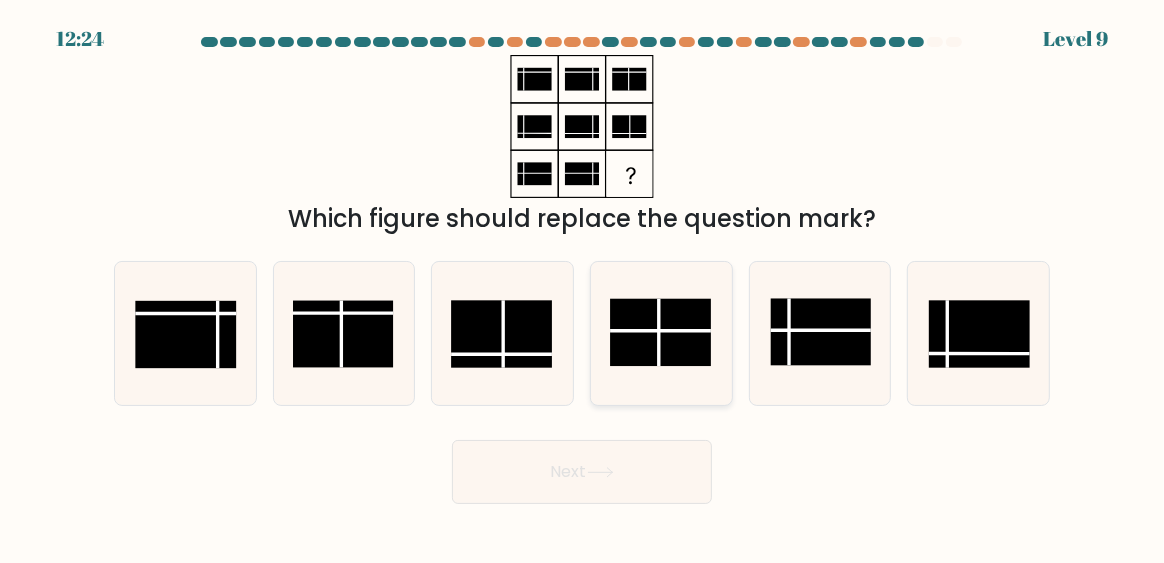 click 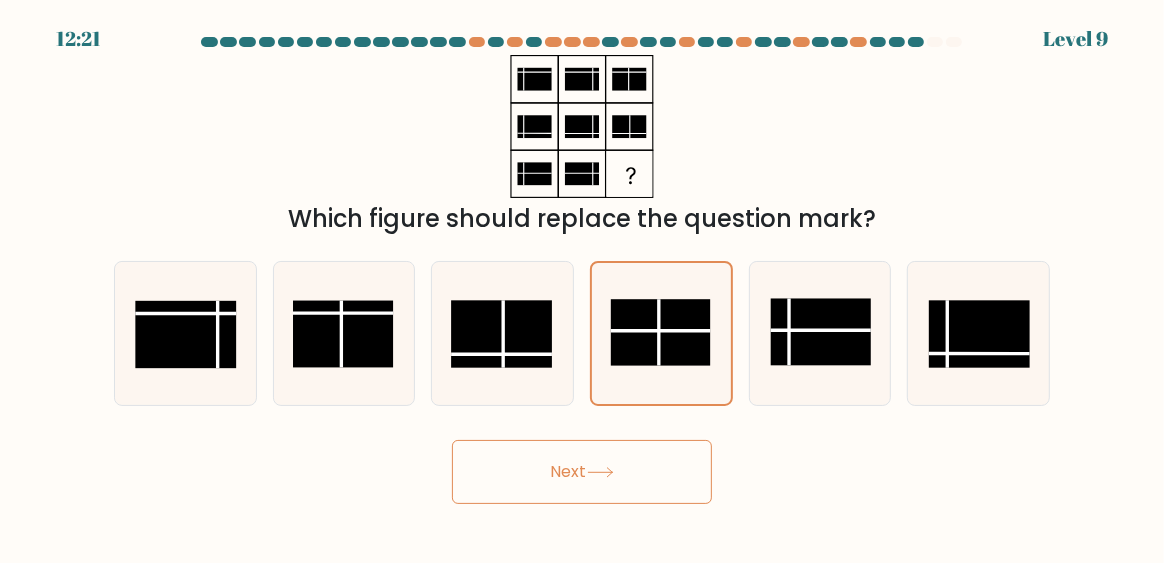 click on "Next" at bounding box center (582, 472) 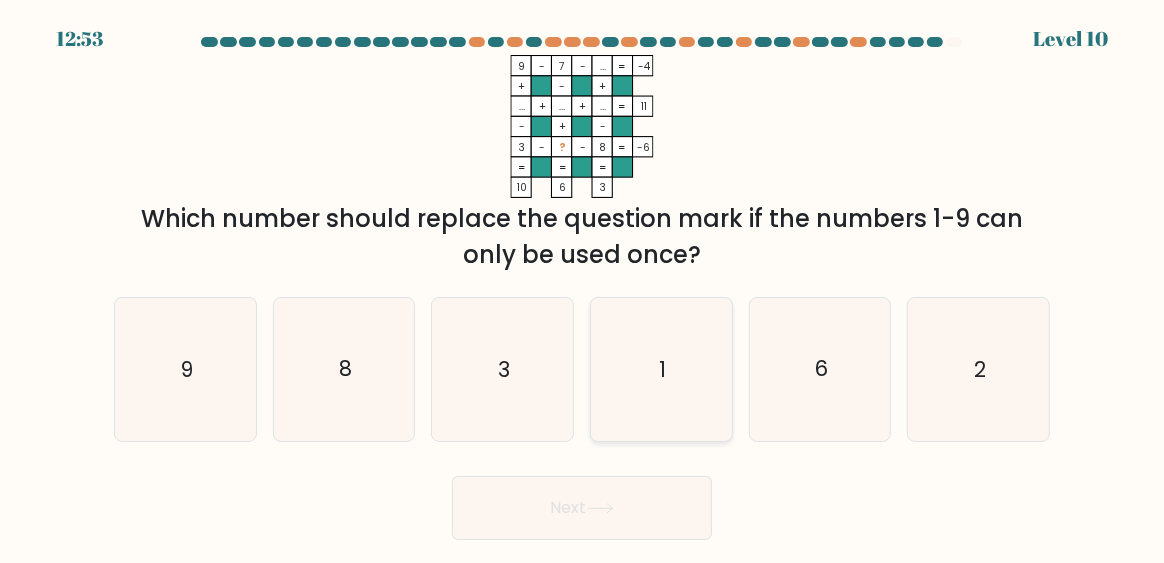 click on "1" 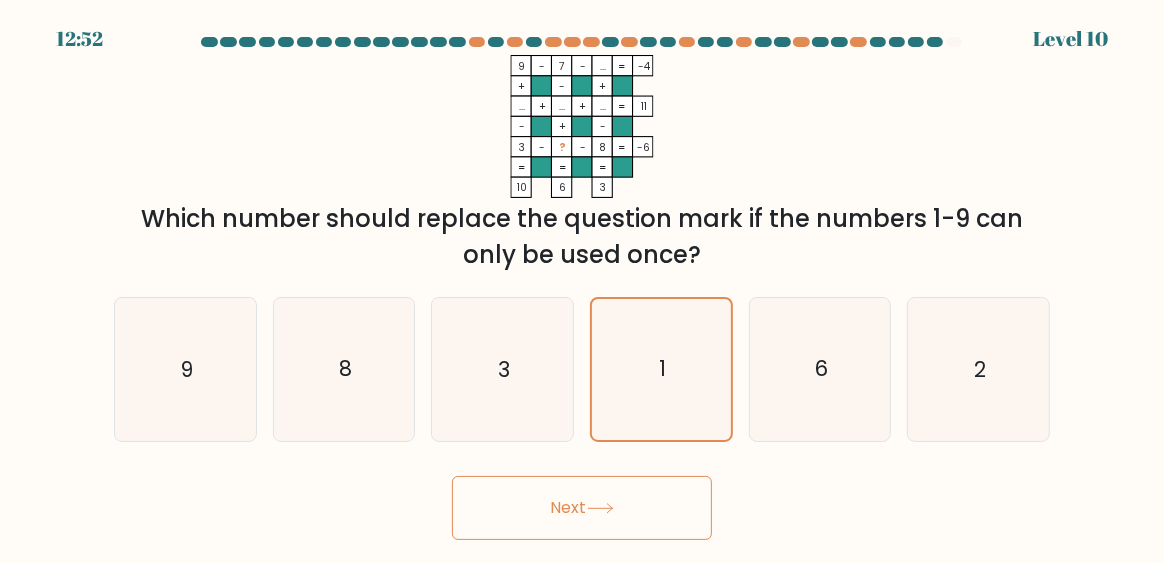 click on "Next" at bounding box center [582, 508] 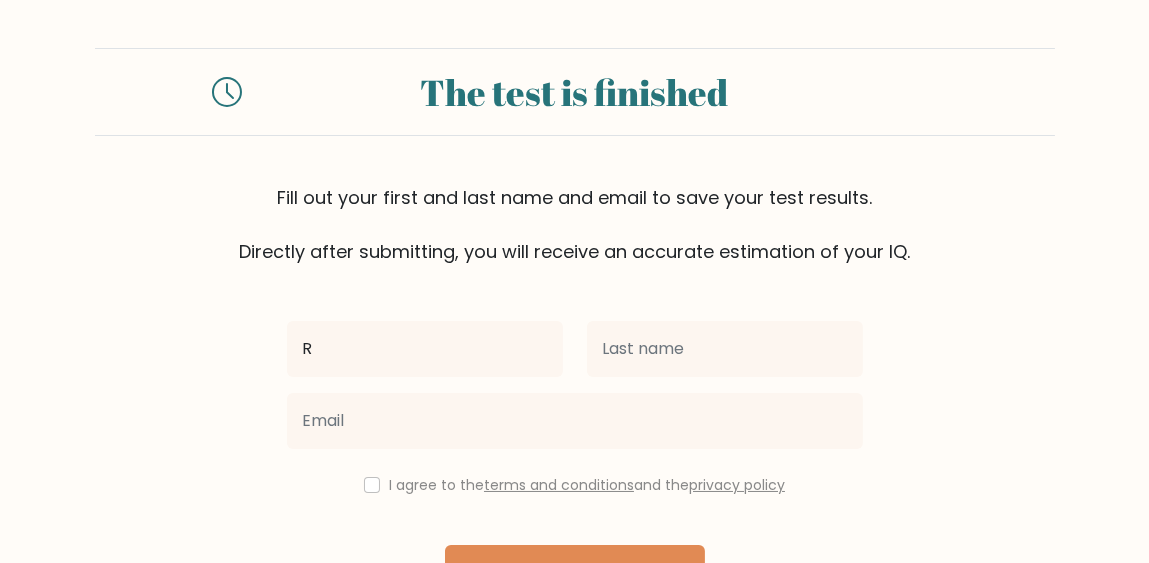 scroll, scrollTop: 136, scrollLeft: 0, axis: vertical 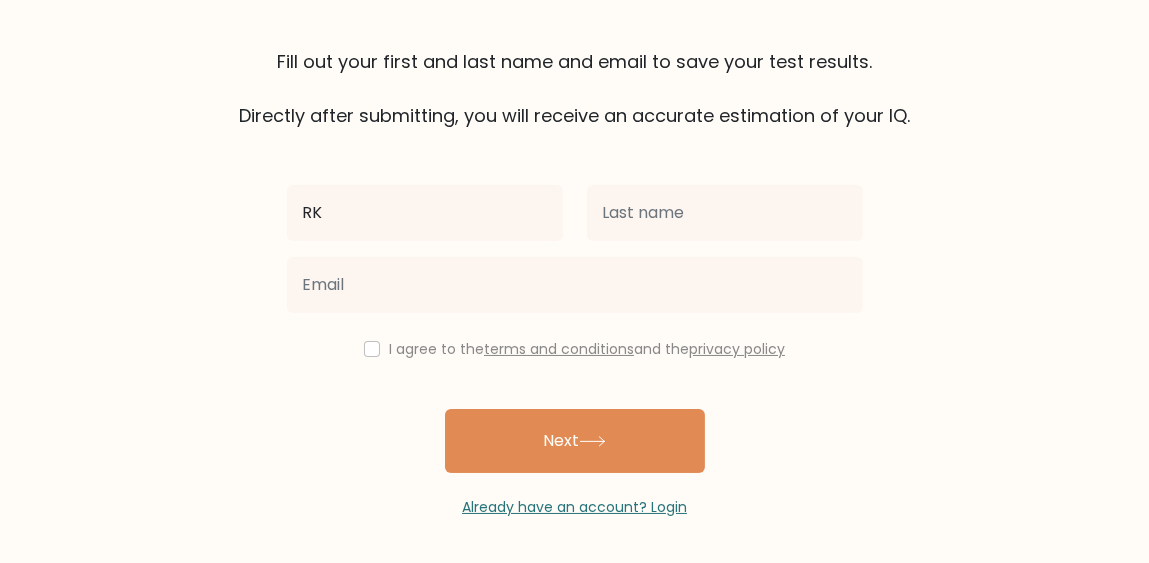 type on "RK" 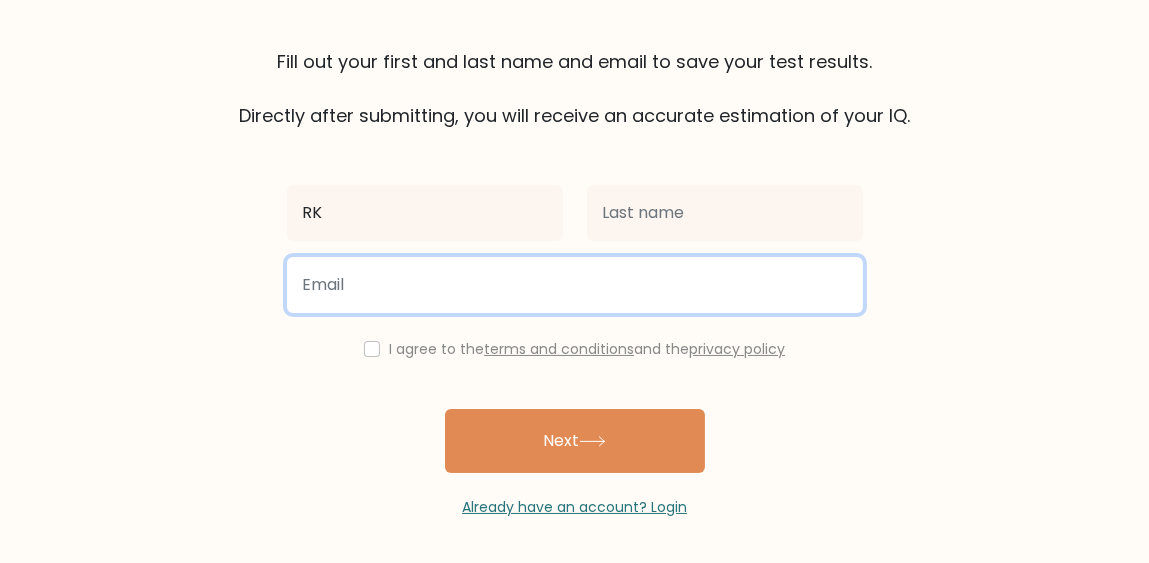 click at bounding box center [575, 285] 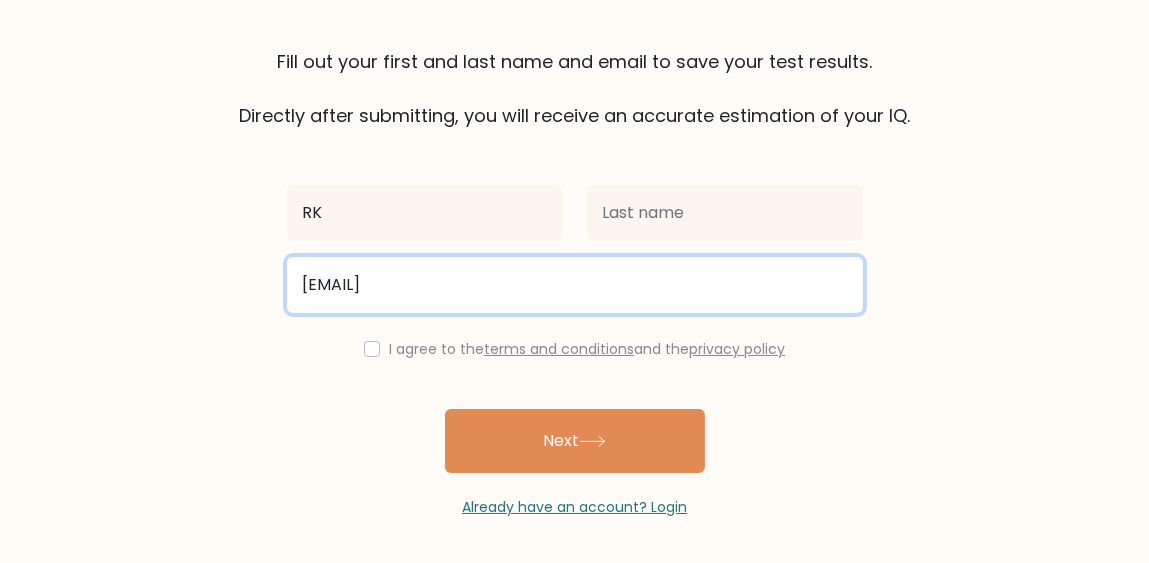 click on "[EMAIL]" at bounding box center [575, 285] 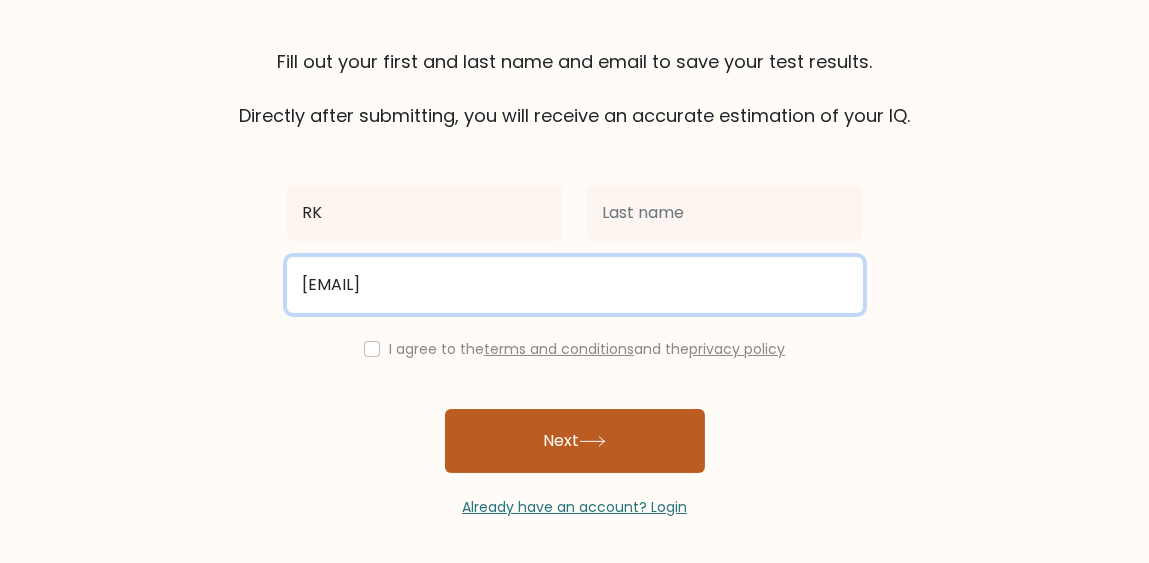 type on "[EMAIL]" 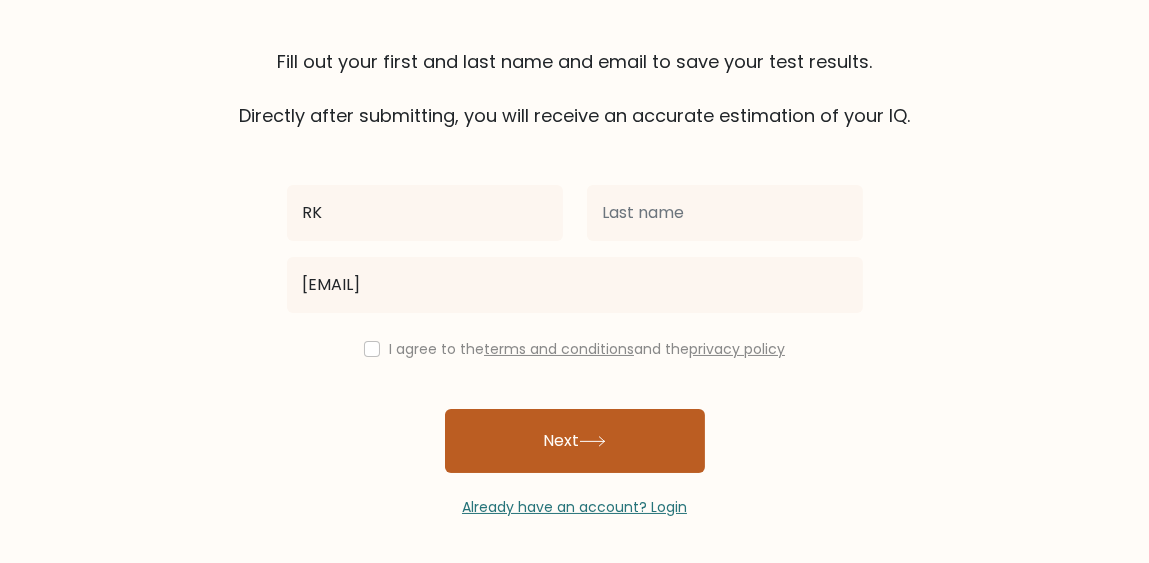 click on "Next" at bounding box center (575, 441) 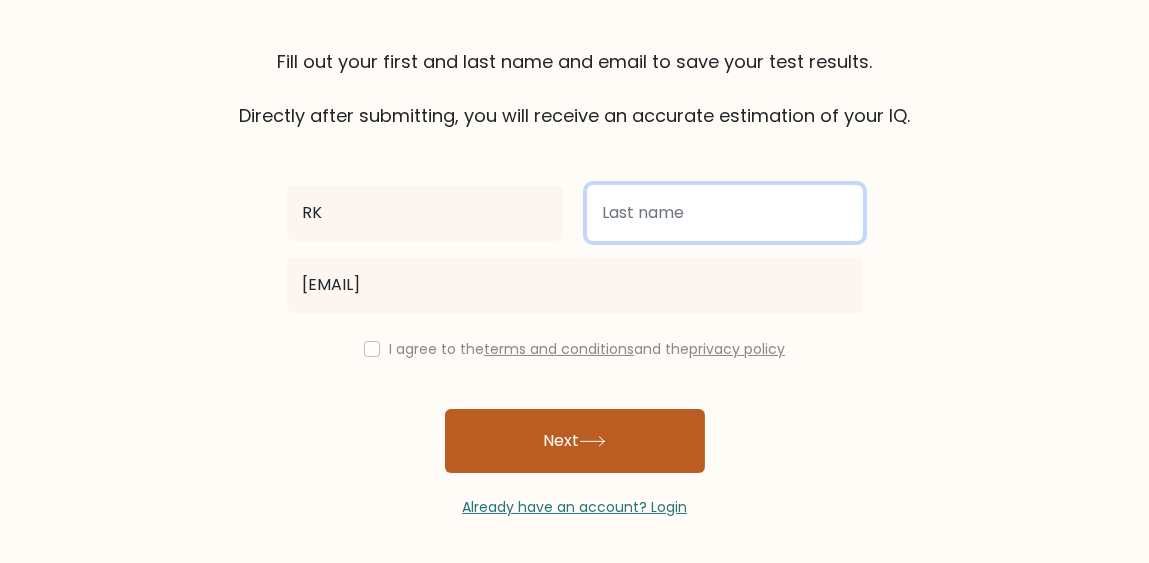 type on "k" 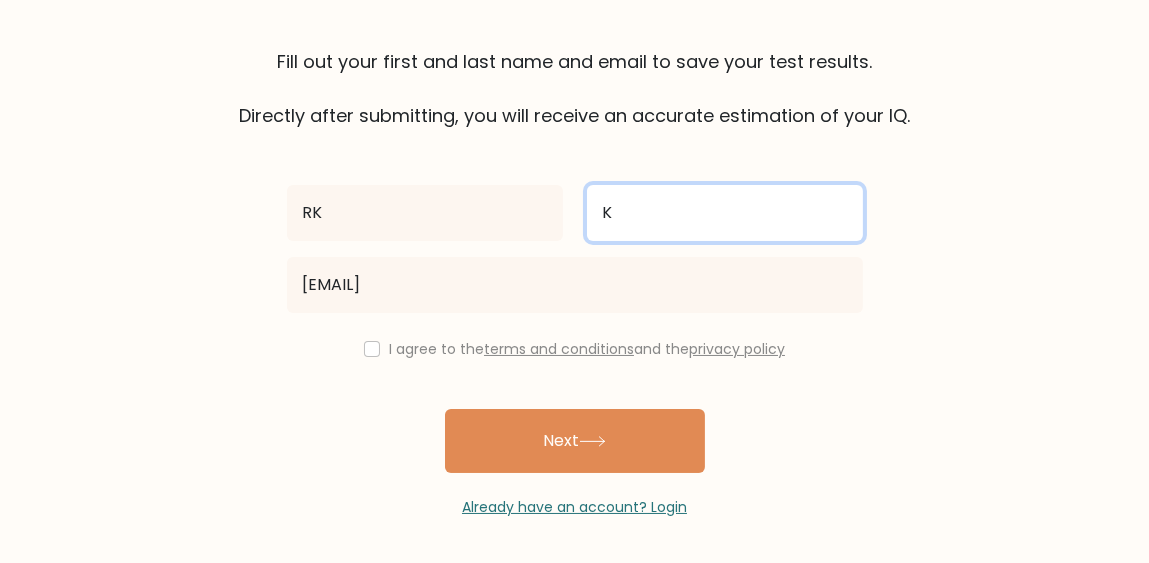 type on "K" 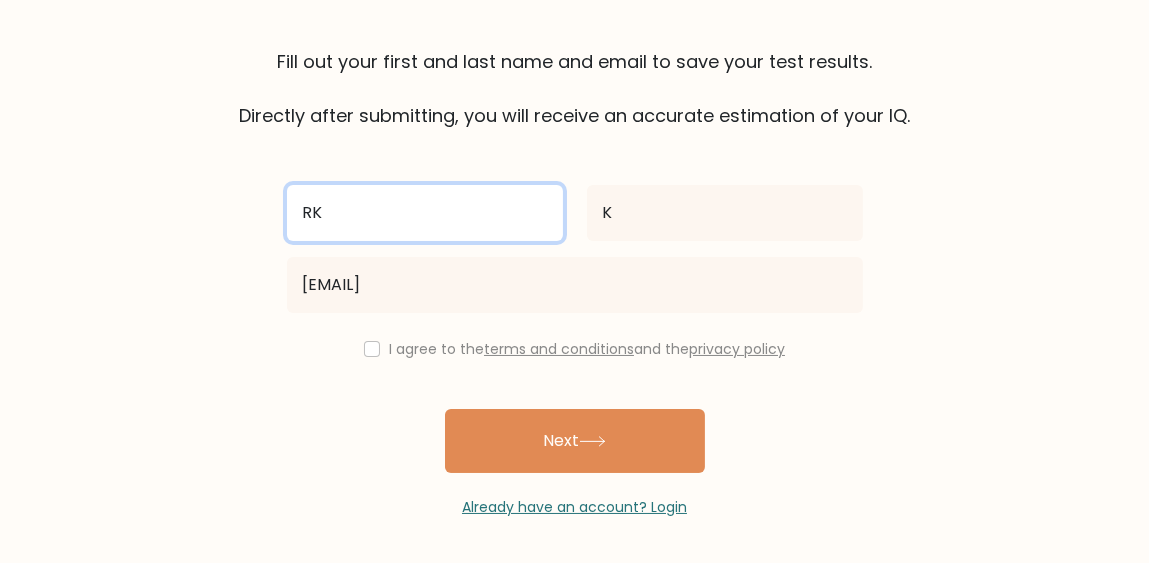 click on "RK" at bounding box center (425, 213) 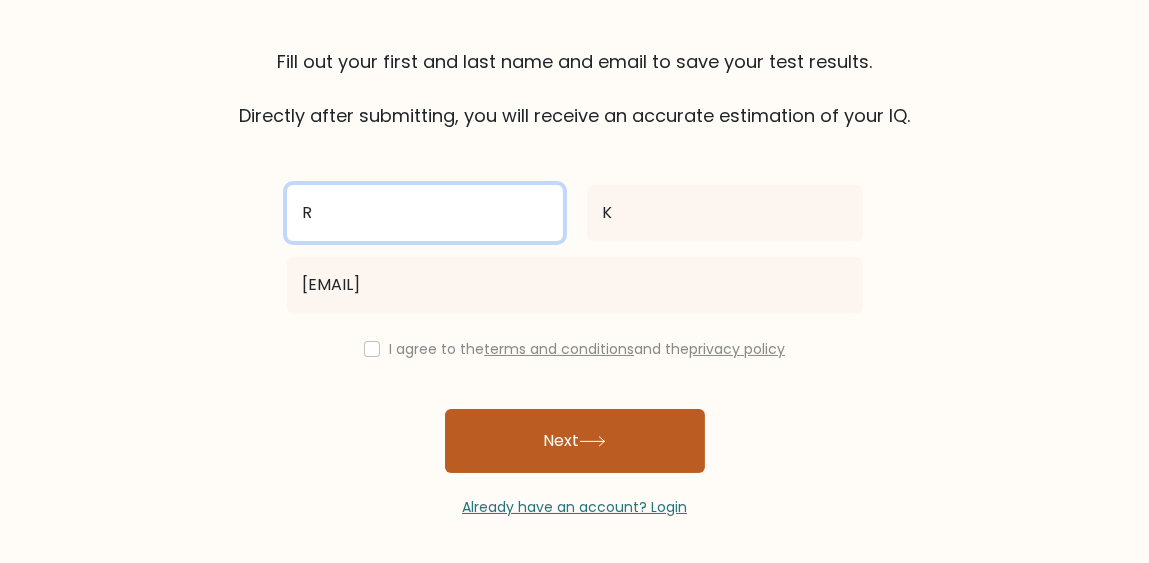 type on "R" 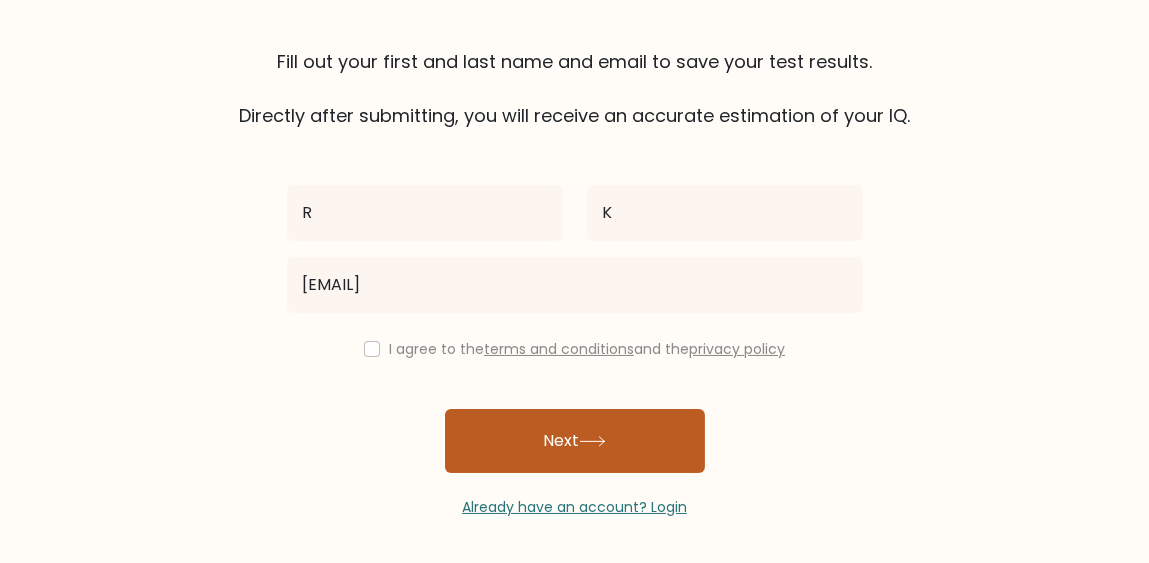 click on "Next" at bounding box center (575, 441) 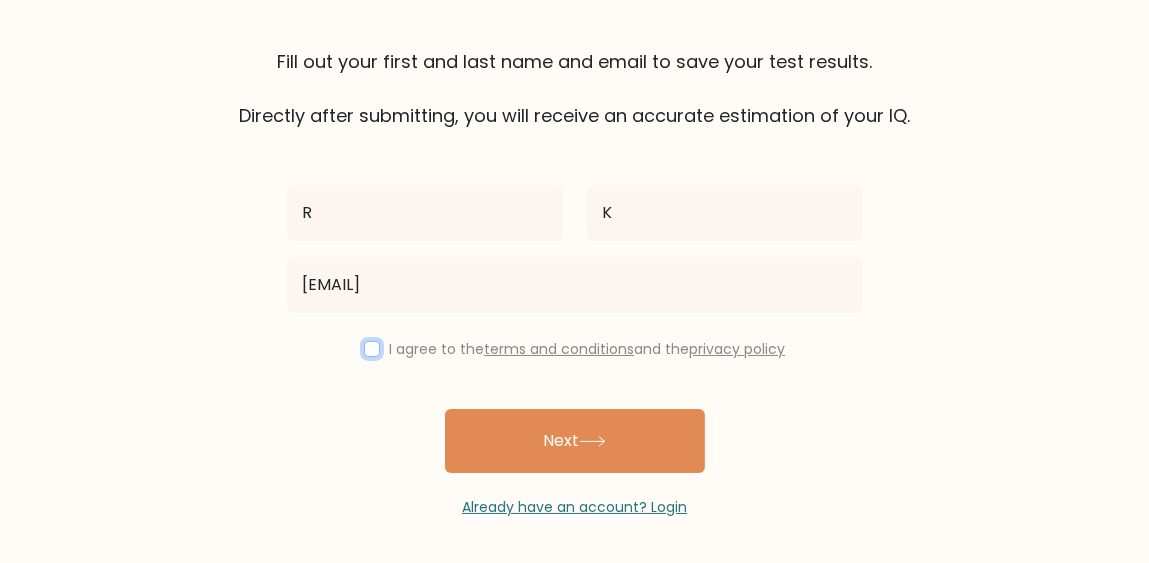 click at bounding box center [372, 349] 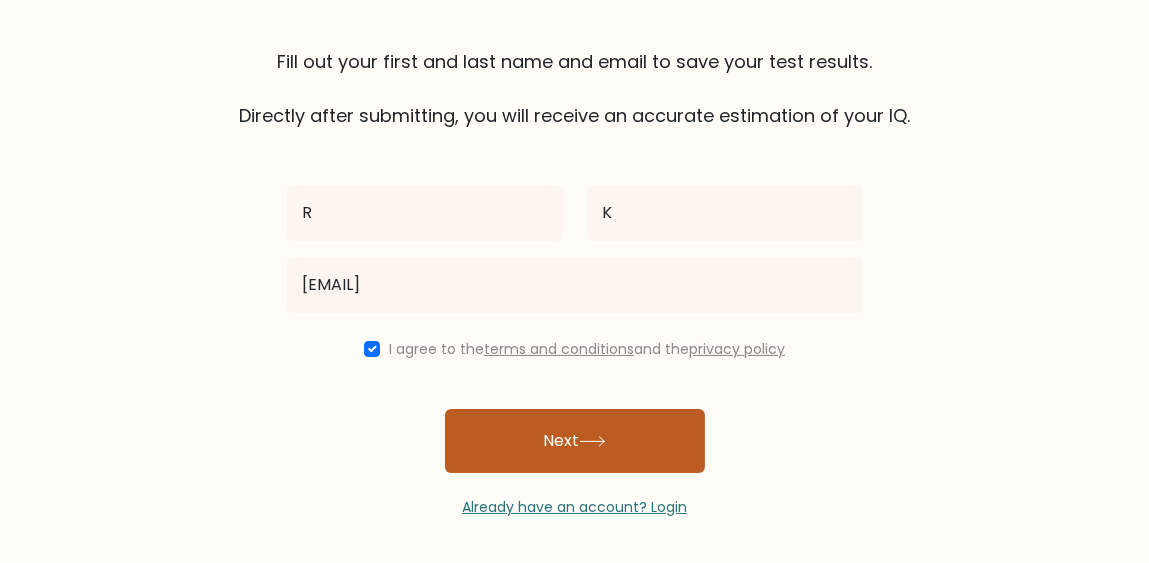 click on "Next" at bounding box center (575, 441) 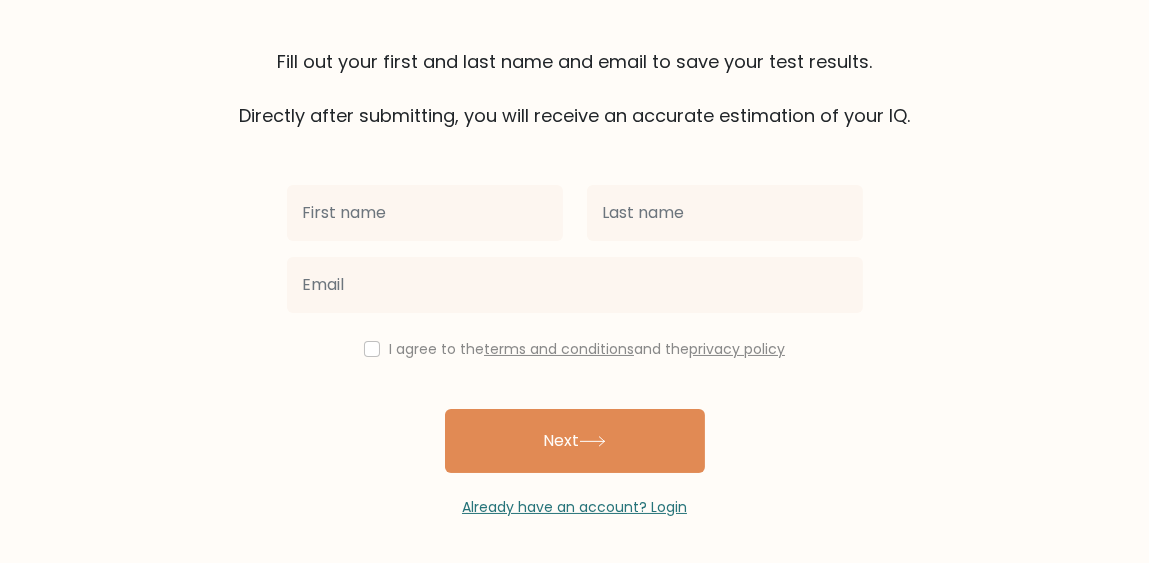 scroll, scrollTop: 0, scrollLeft: 0, axis: both 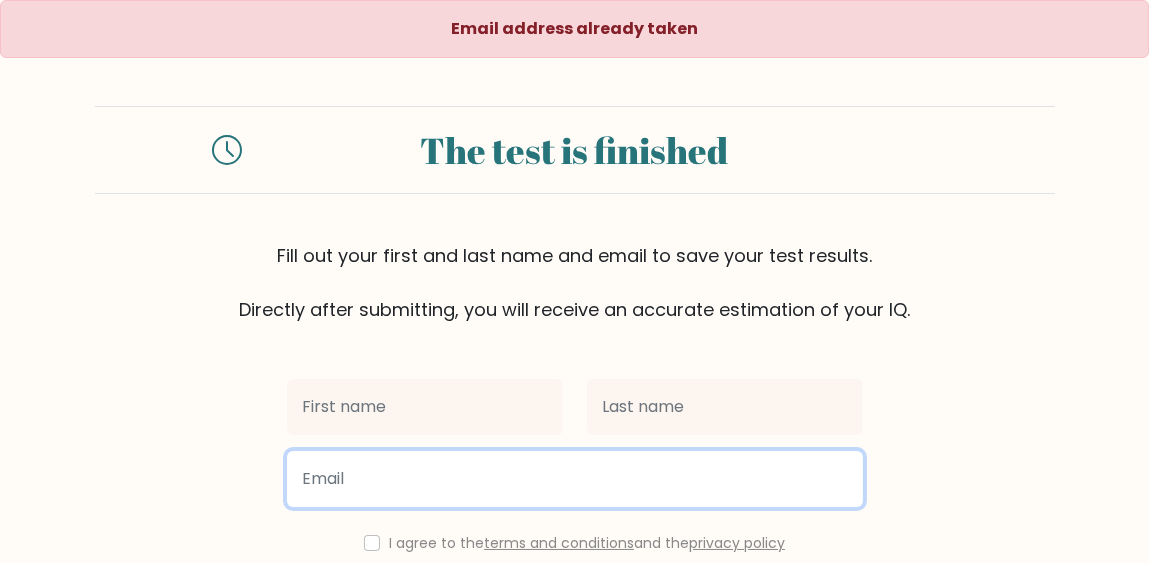 click at bounding box center (575, 479) 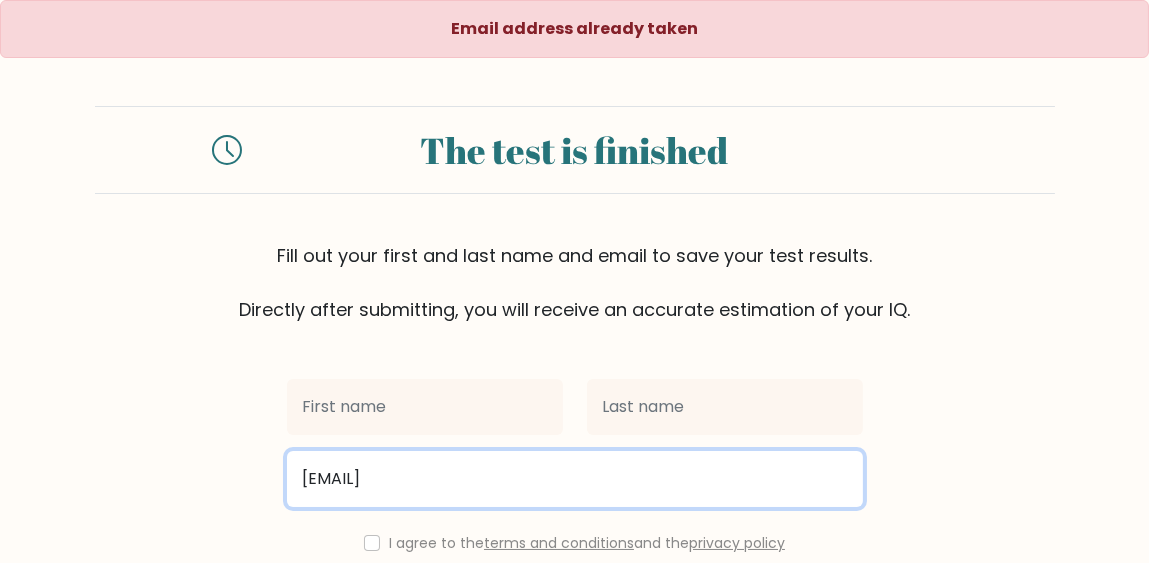 type on "rangapriyak02@gmail.com" 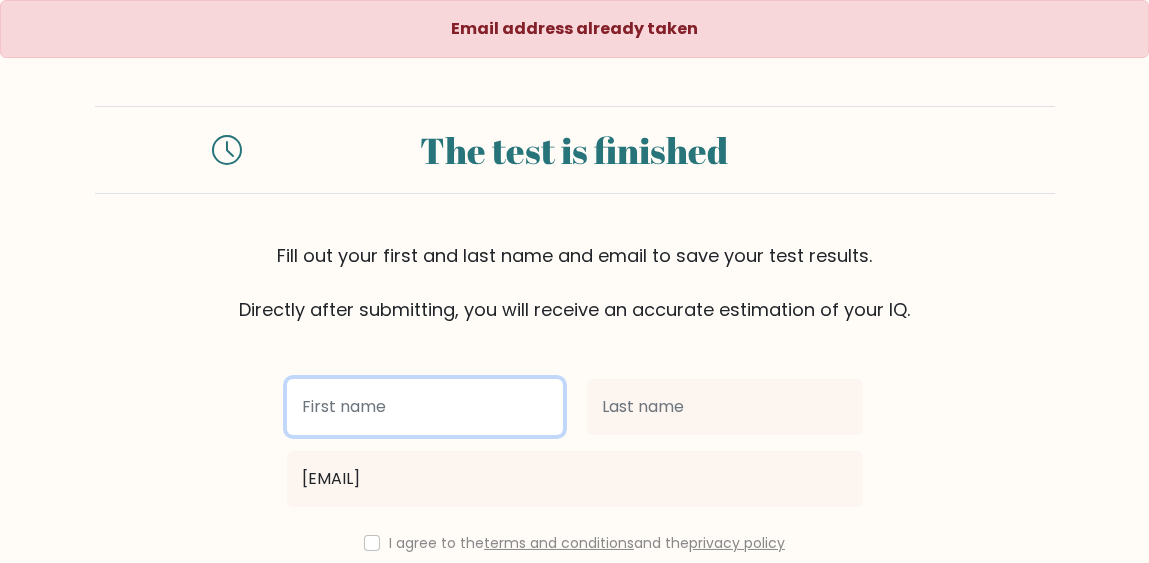 click at bounding box center (425, 407) 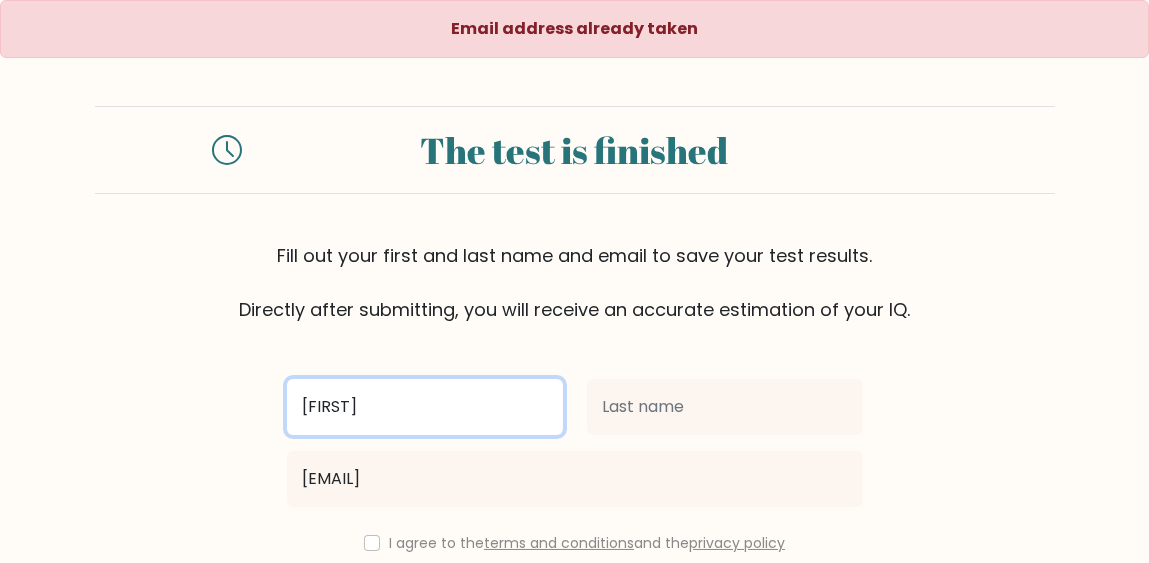 type on "Rangapriya" 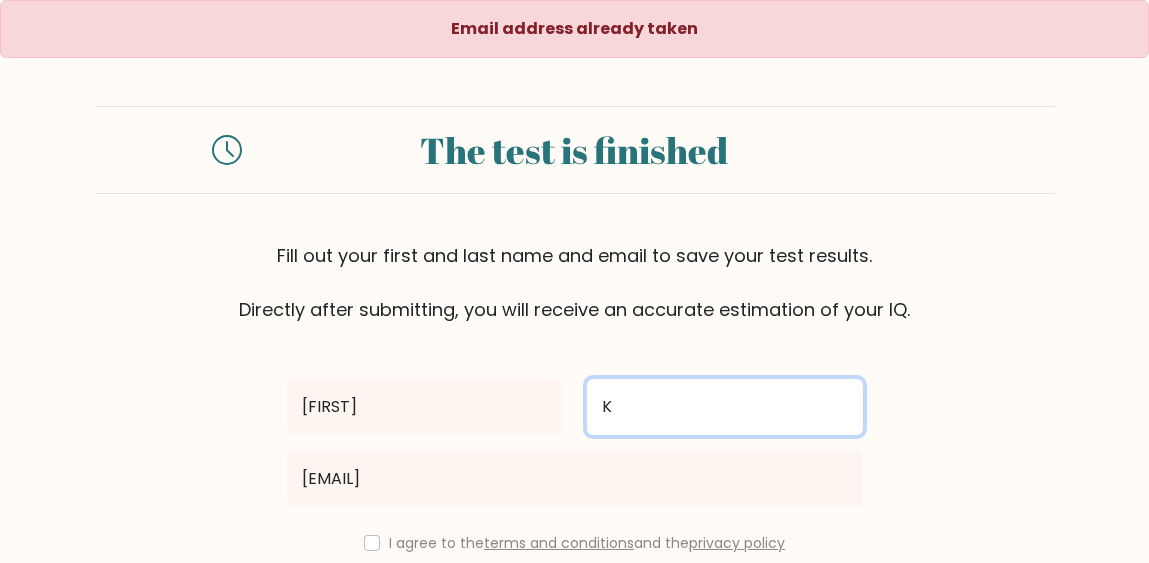 scroll, scrollTop: 194, scrollLeft: 0, axis: vertical 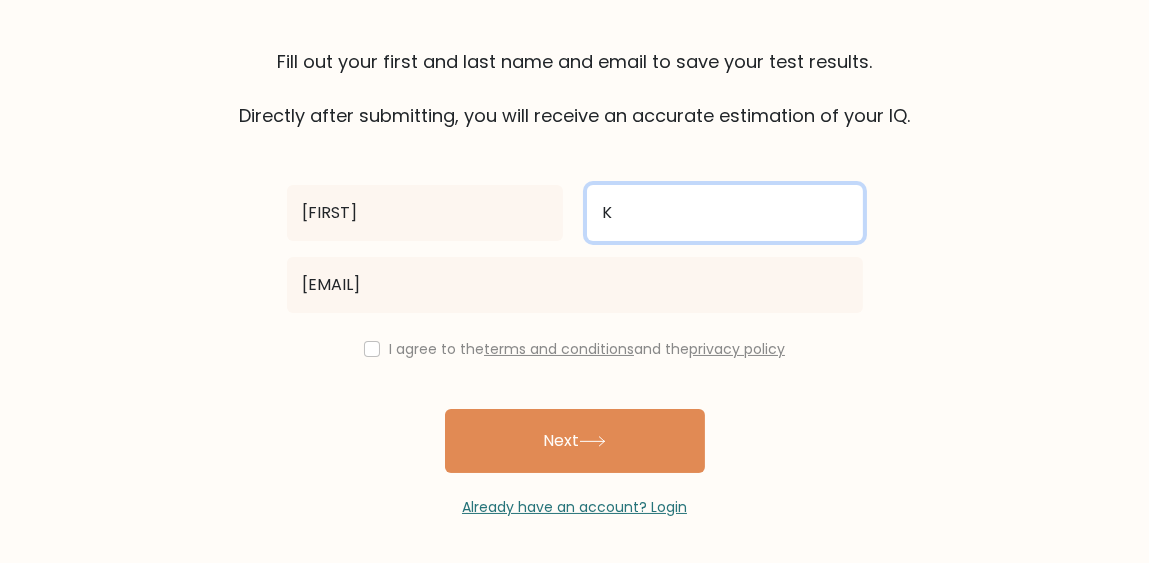 type on "K" 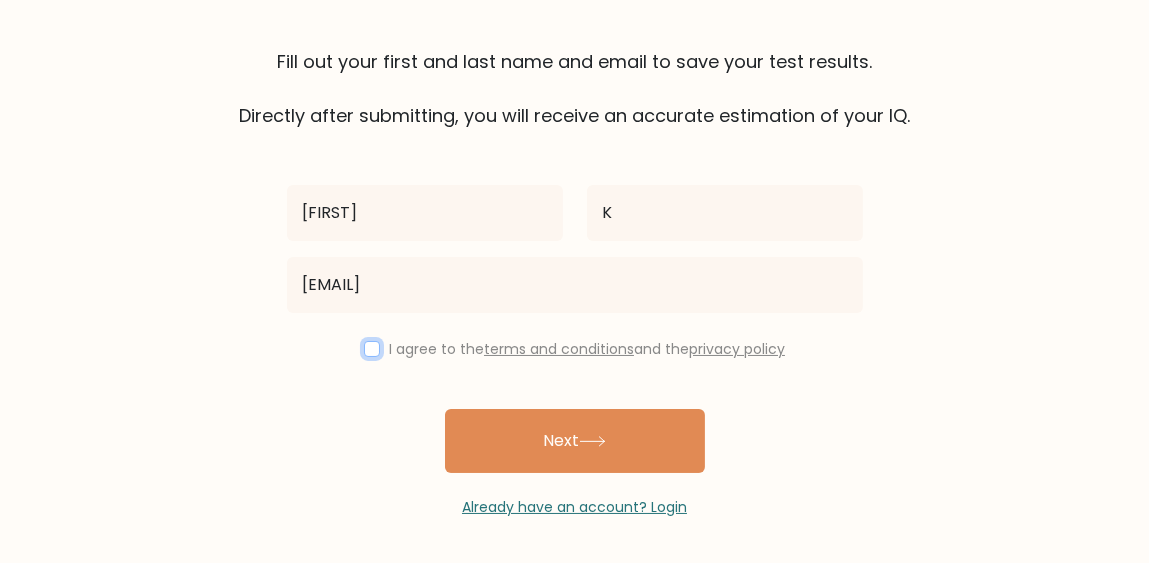 click at bounding box center [372, 349] 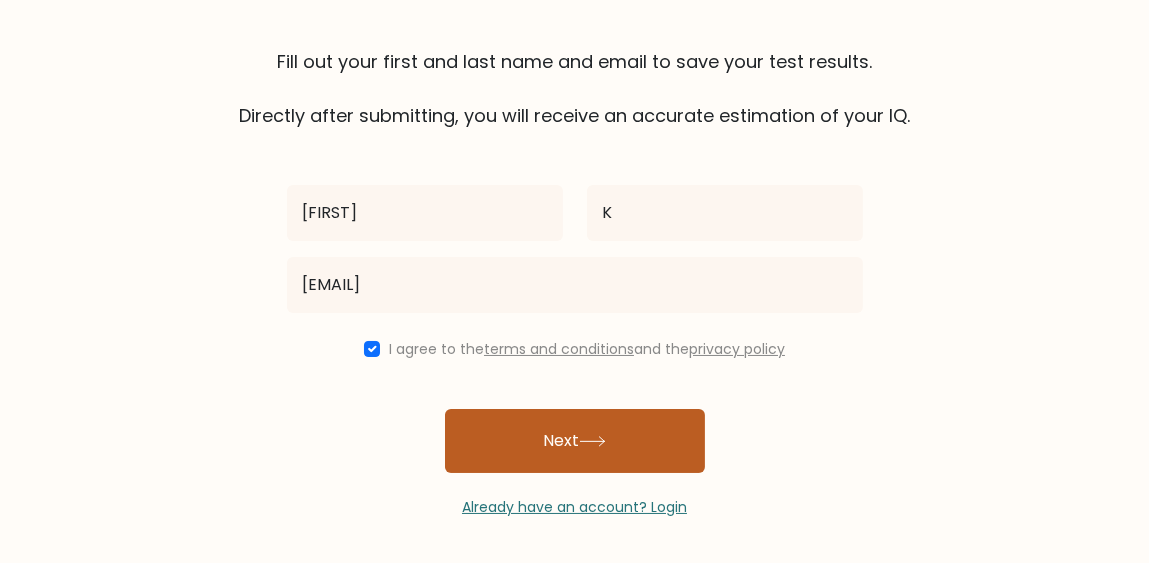 click 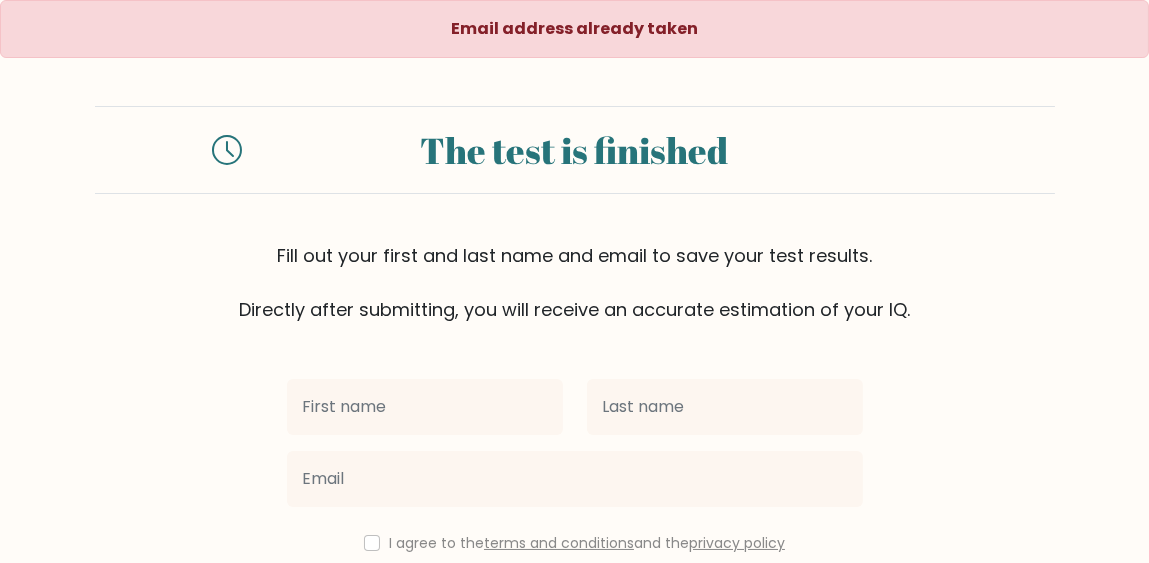 scroll, scrollTop: 194, scrollLeft: 0, axis: vertical 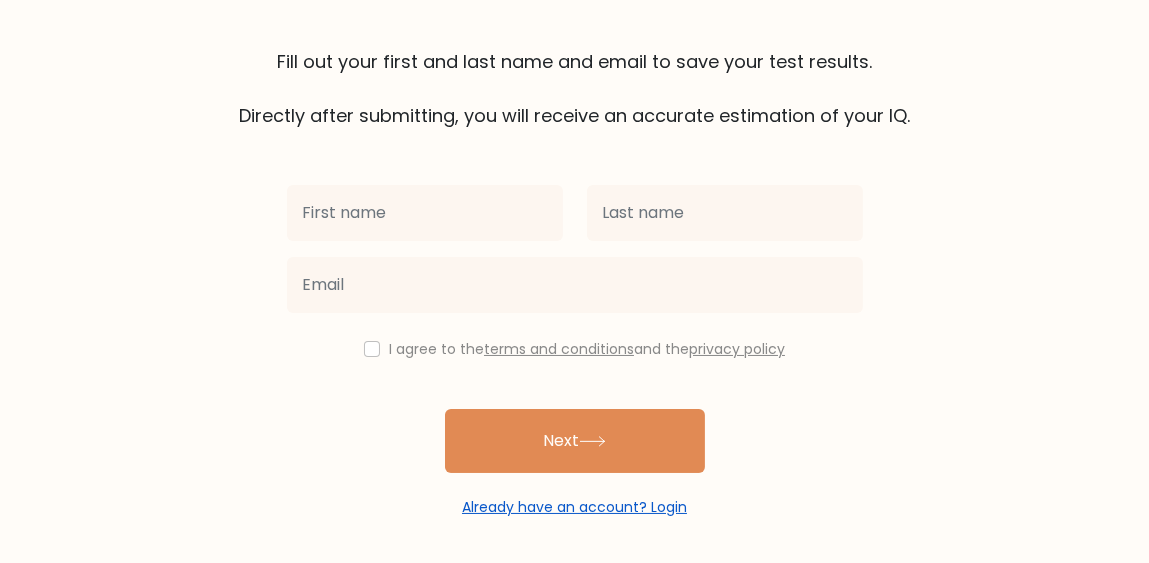 click on "Already have an account? Login" at bounding box center [574, 507] 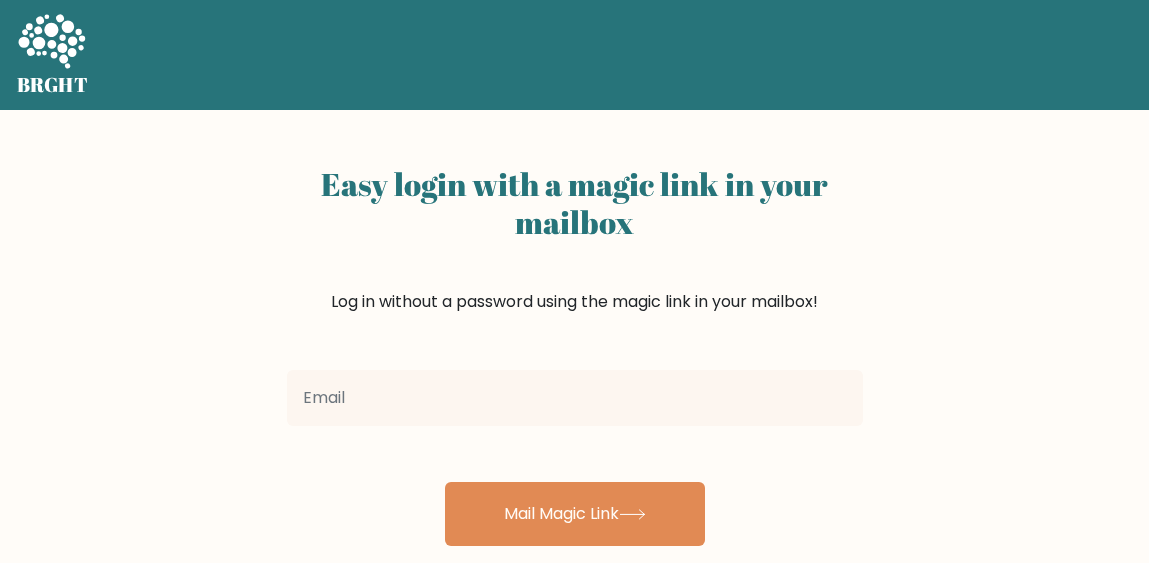 scroll, scrollTop: 0, scrollLeft: 0, axis: both 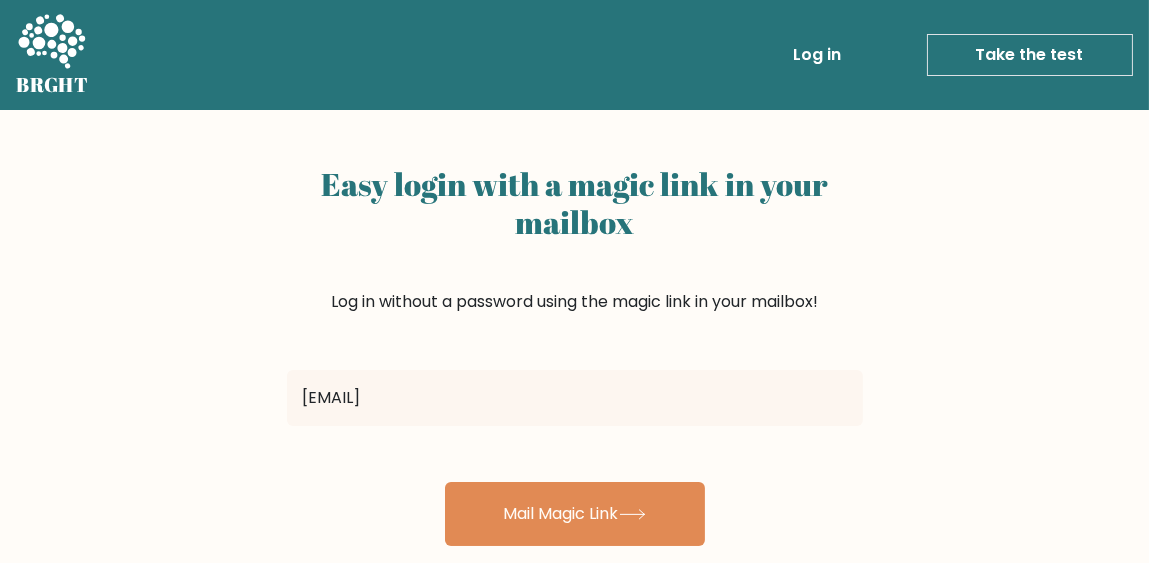 type on "rangapriyak02@gmail.com" 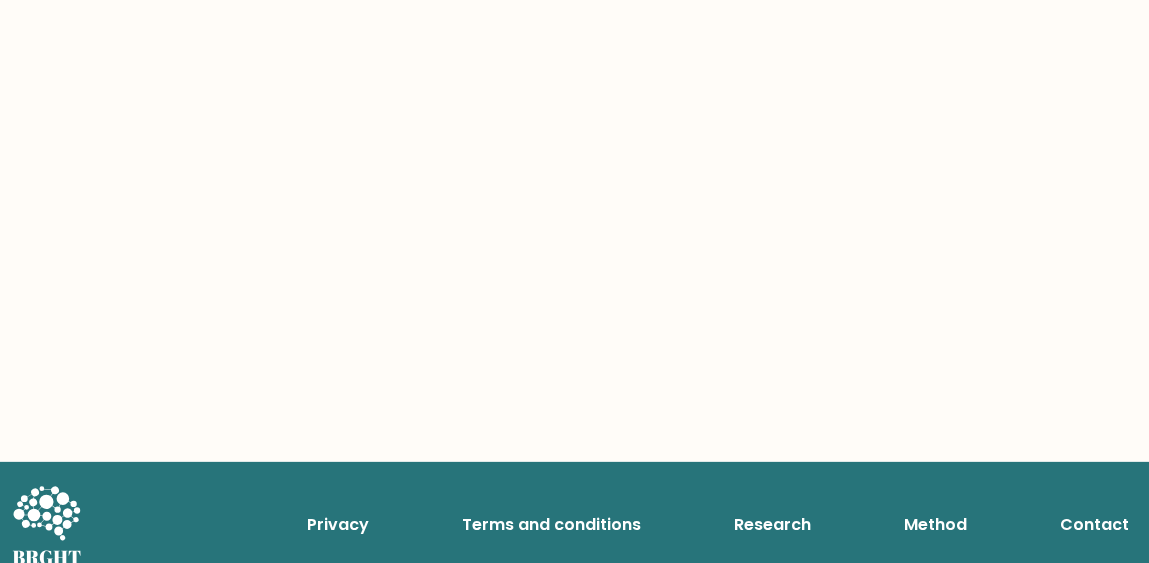 scroll, scrollTop: 0, scrollLeft: 0, axis: both 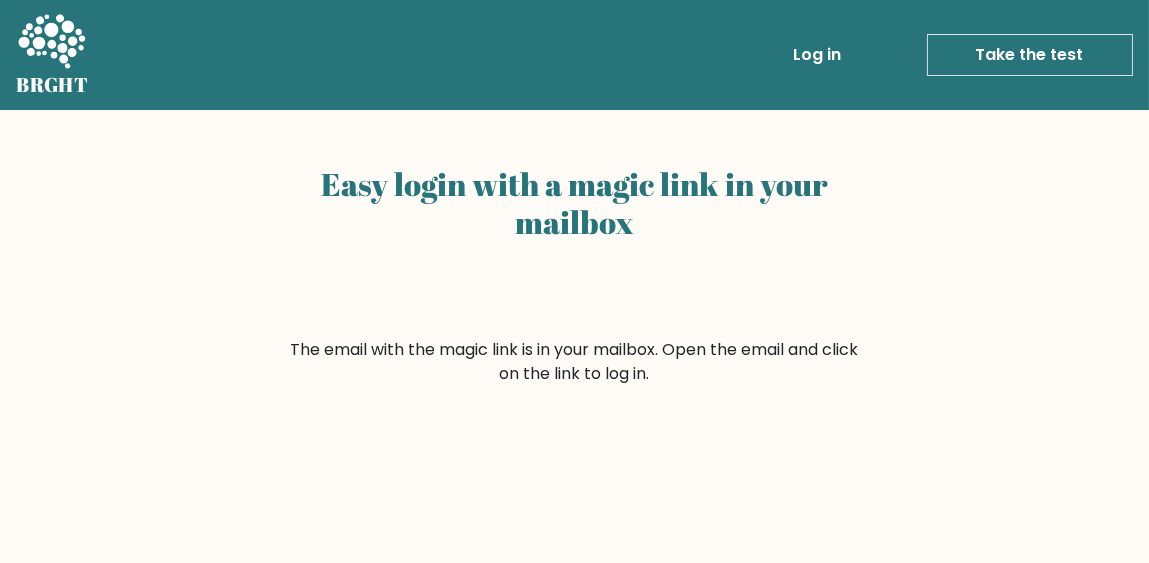 click 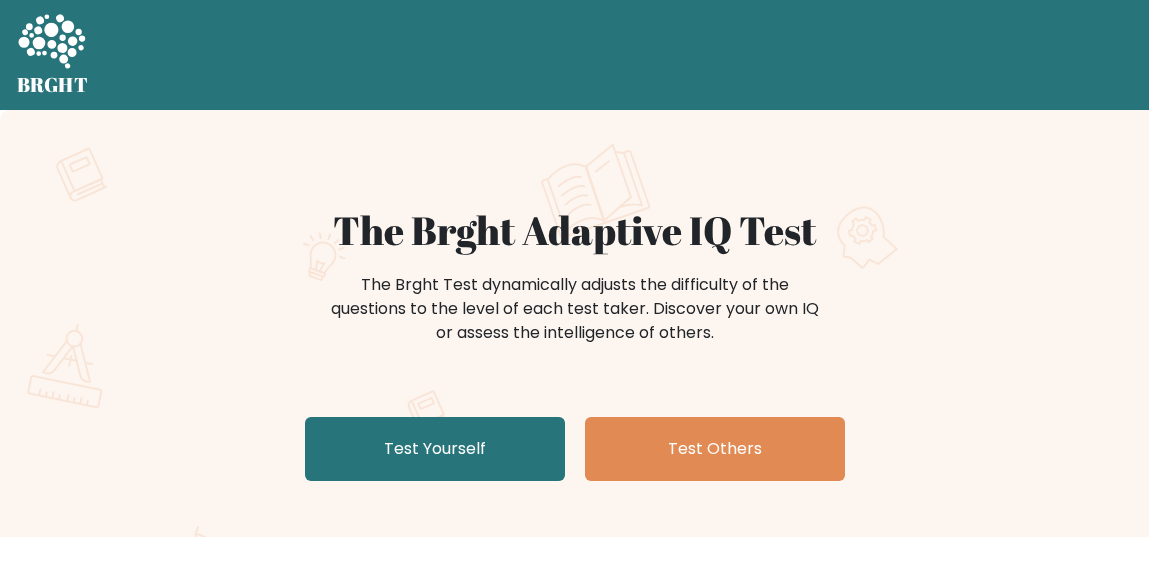 scroll, scrollTop: 0, scrollLeft: 0, axis: both 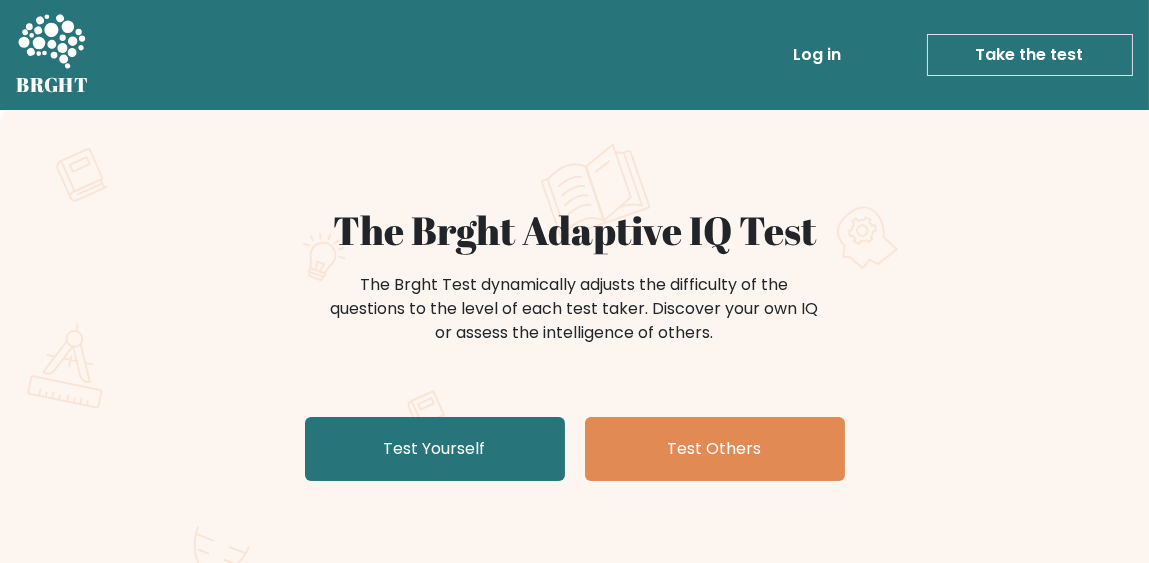 click on "Log in" at bounding box center [818, 55] 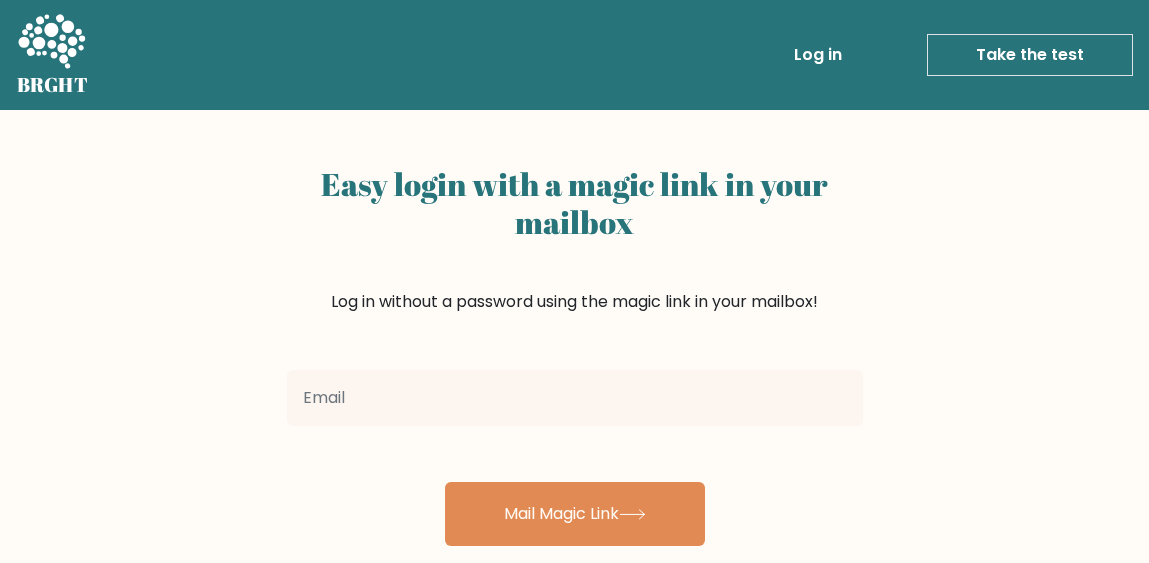 scroll, scrollTop: 0, scrollLeft: 0, axis: both 